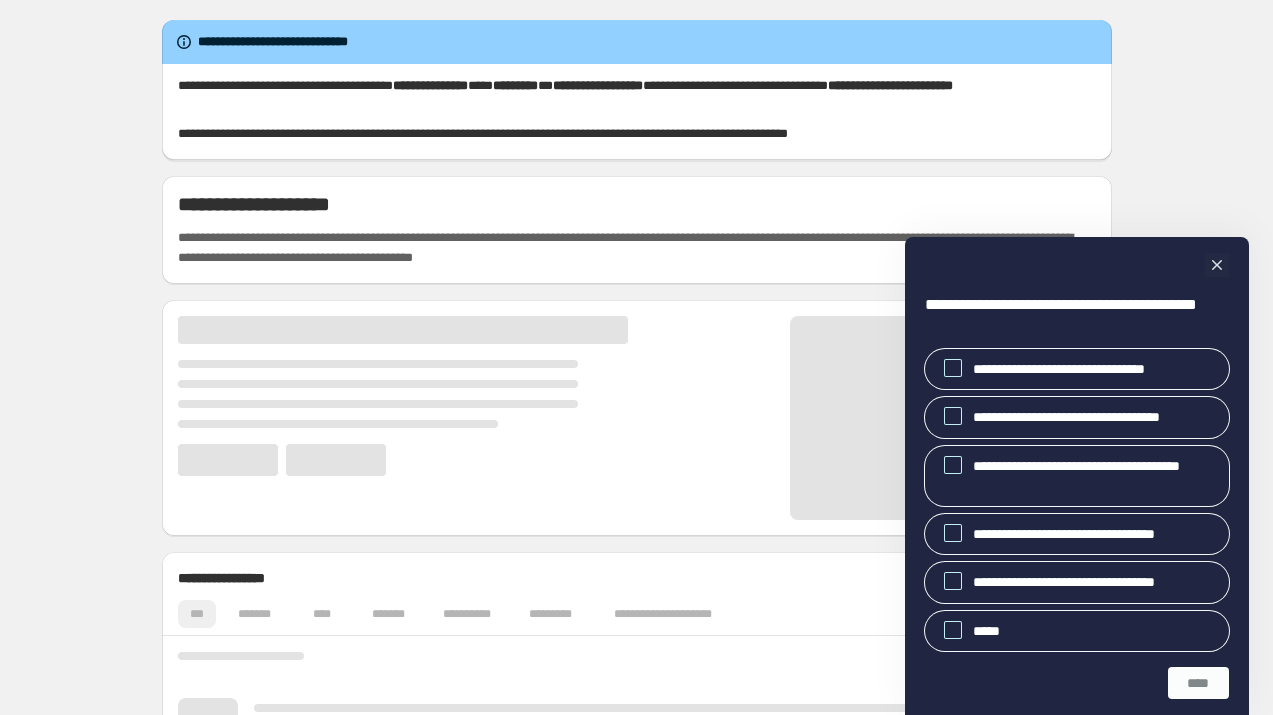 scroll, scrollTop: 0, scrollLeft: 0, axis: both 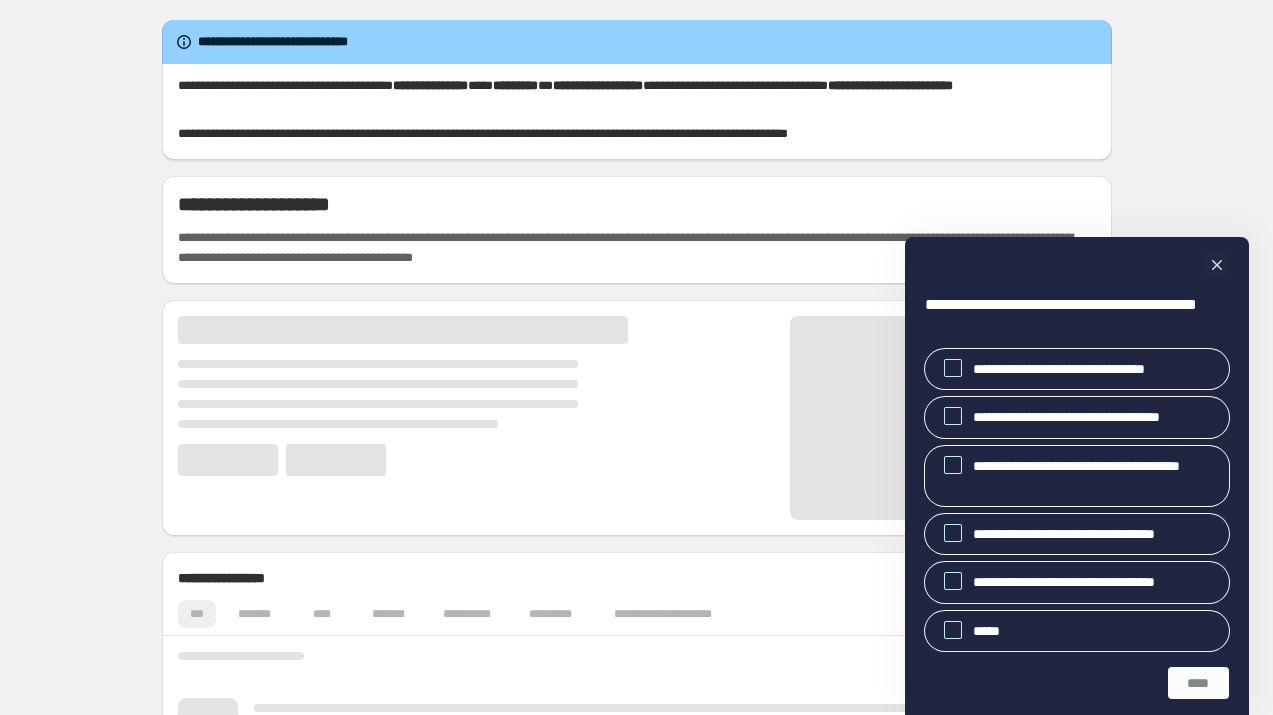 drag, startPoint x: 1215, startPoint y: 269, endPoint x: 1187, endPoint y: 266, distance: 28.160255 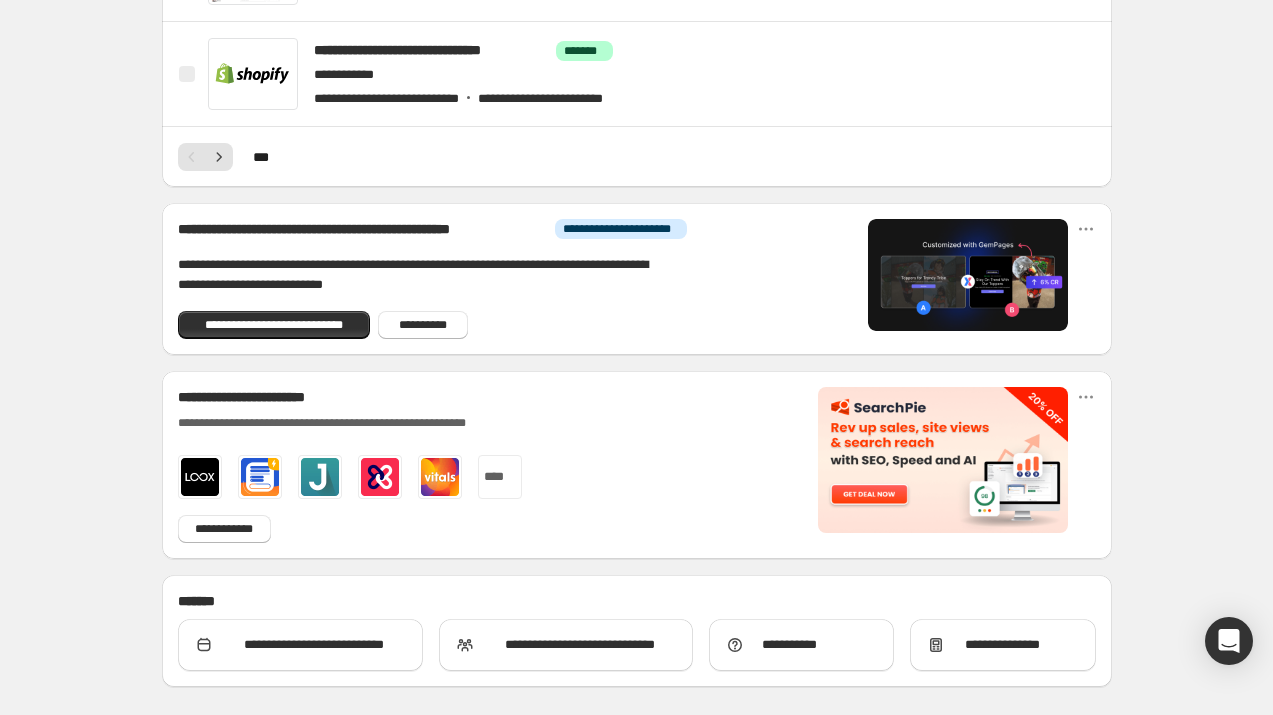 scroll, scrollTop: 1319, scrollLeft: 0, axis: vertical 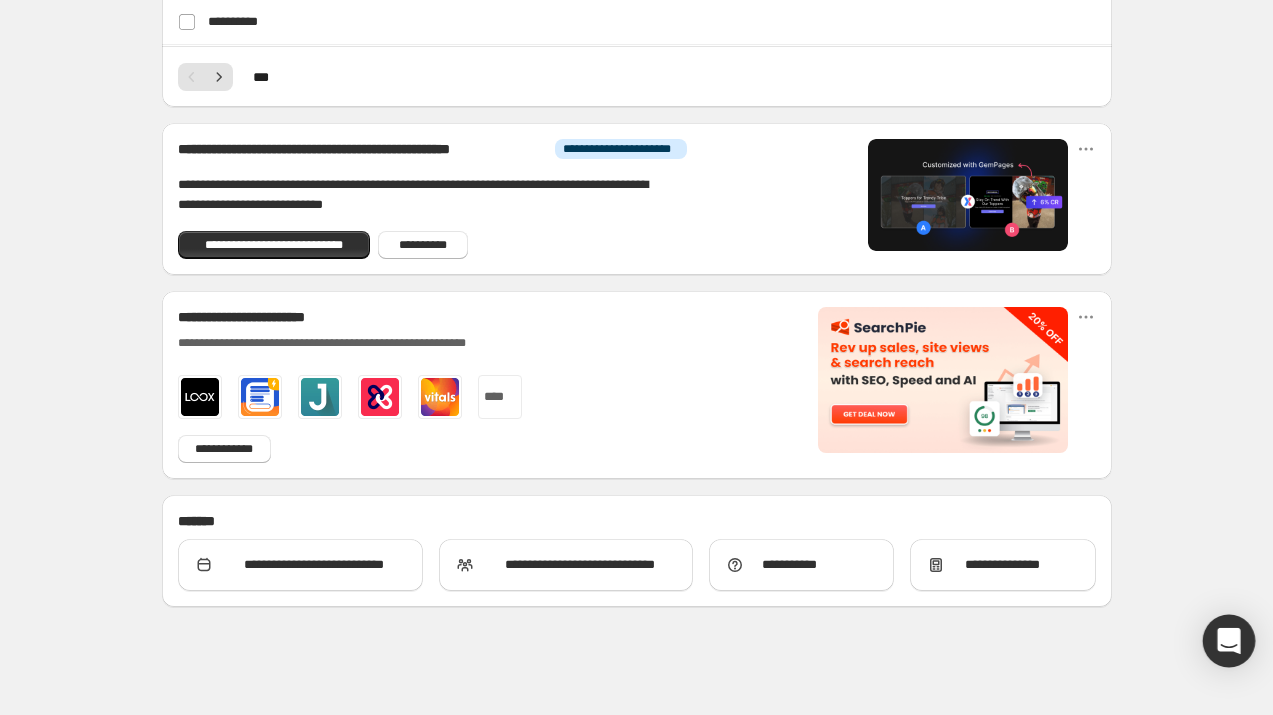 click on "**********" at bounding box center [636, -962] 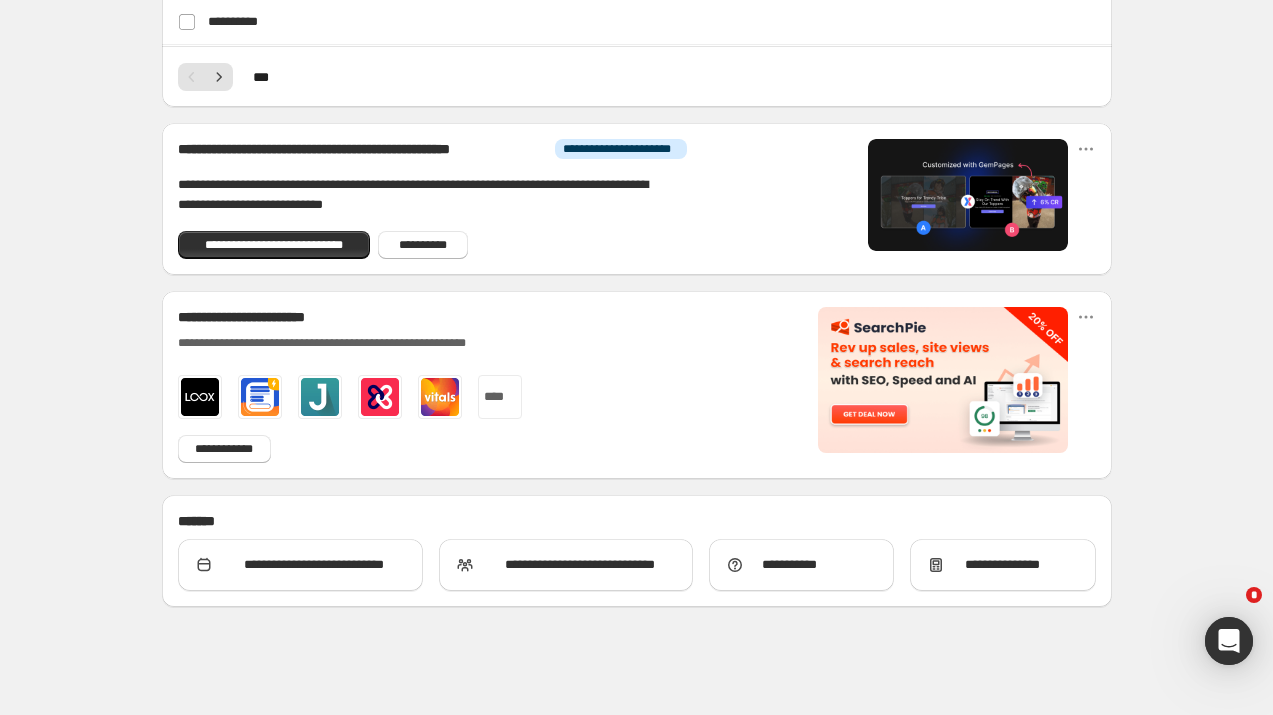 scroll, scrollTop: 0, scrollLeft: 0, axis: both 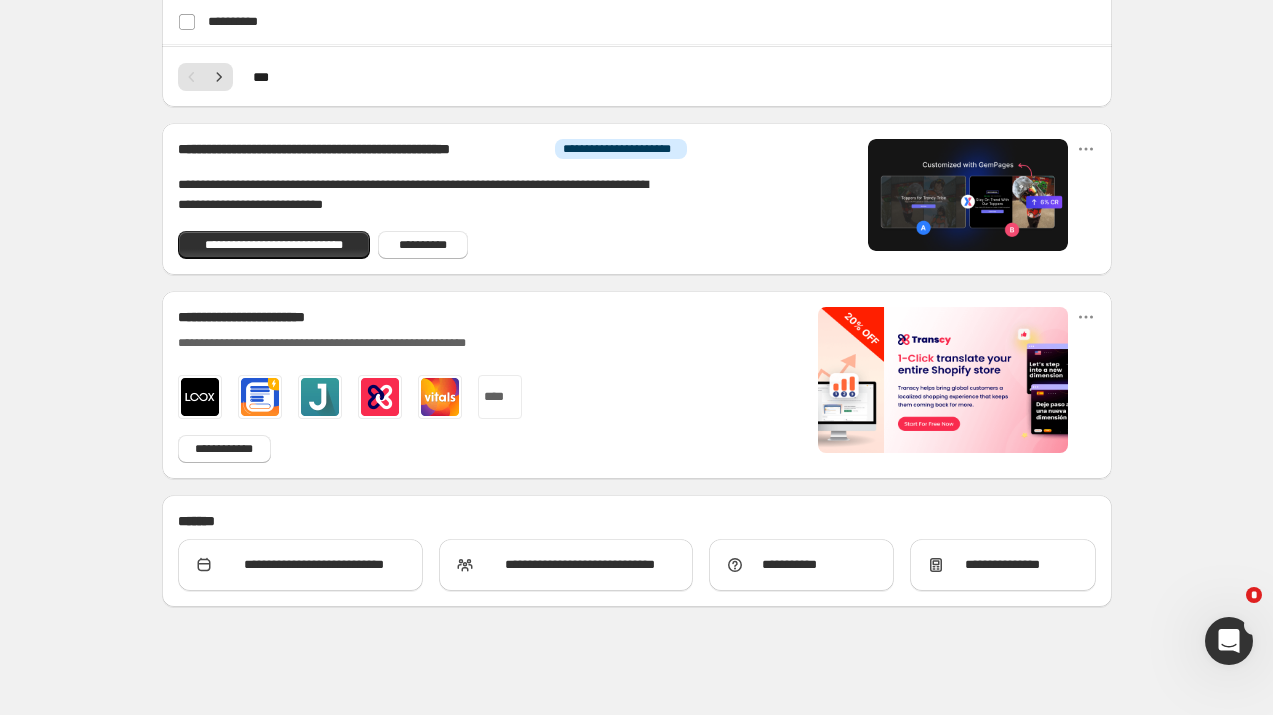 click 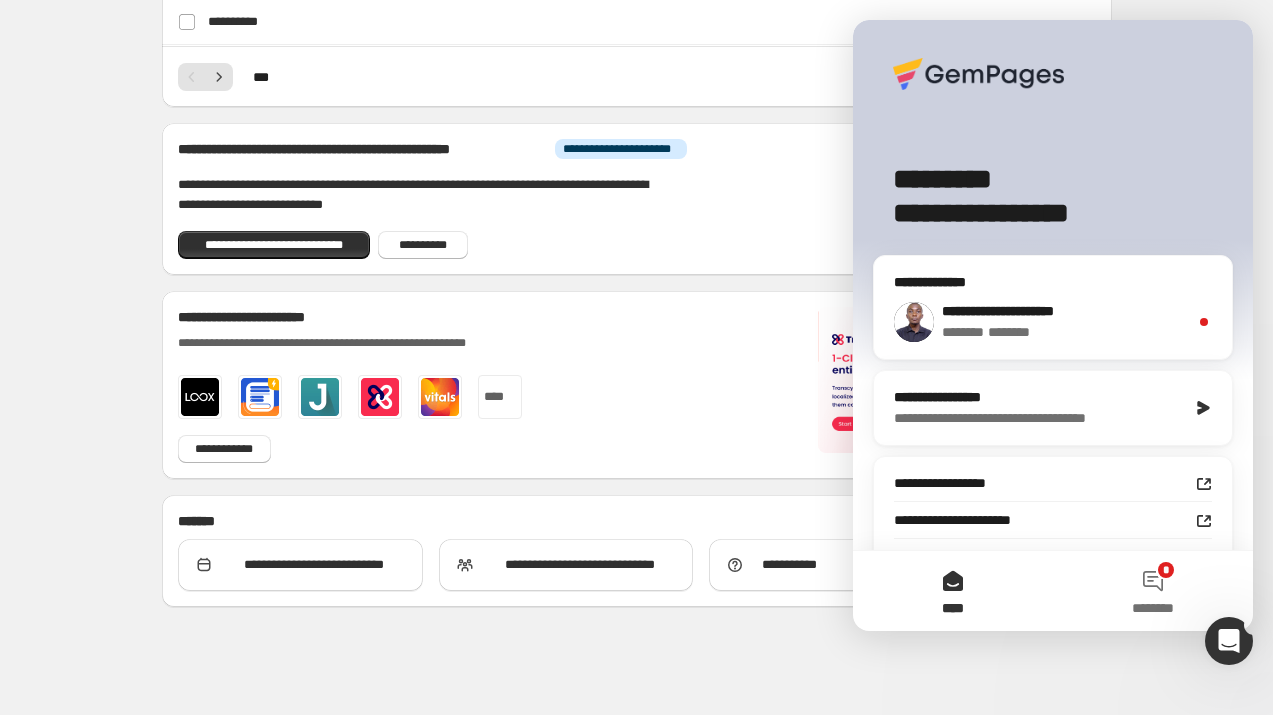 scroll, scrollTop: 0, scrollLeft: 0, axis: both 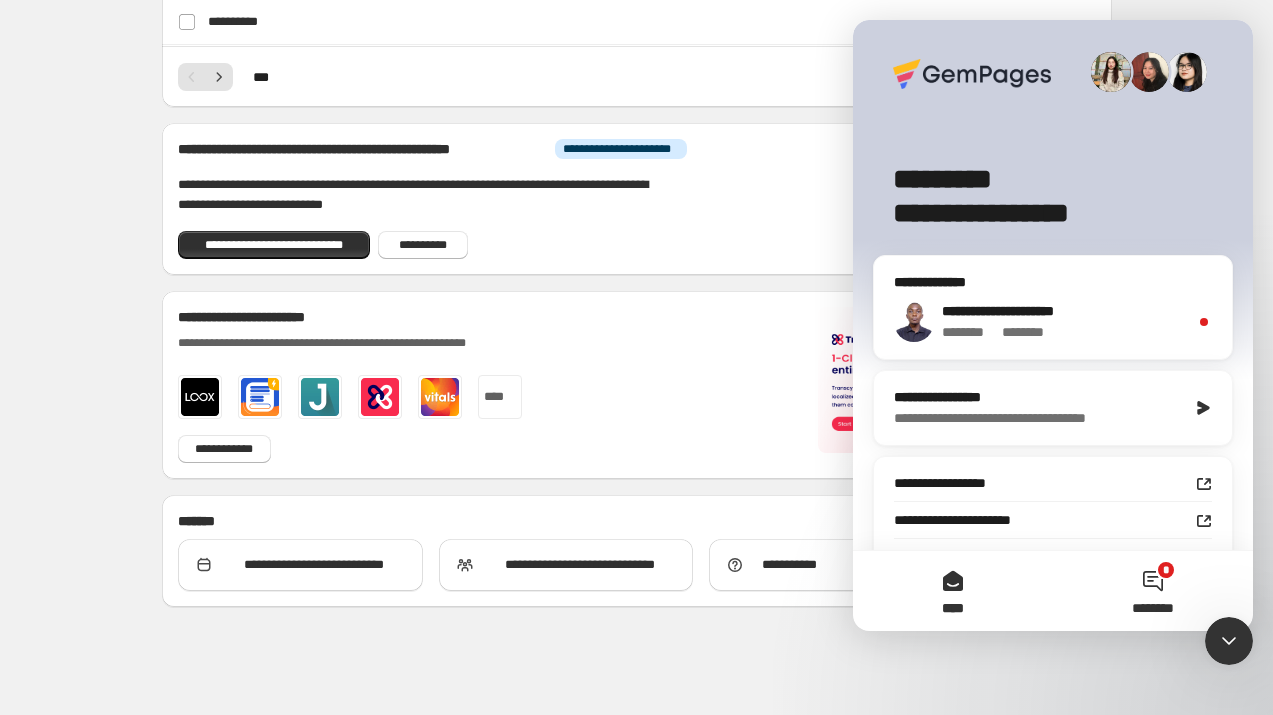 click on "* ********" at bounding box center [1153, 591] 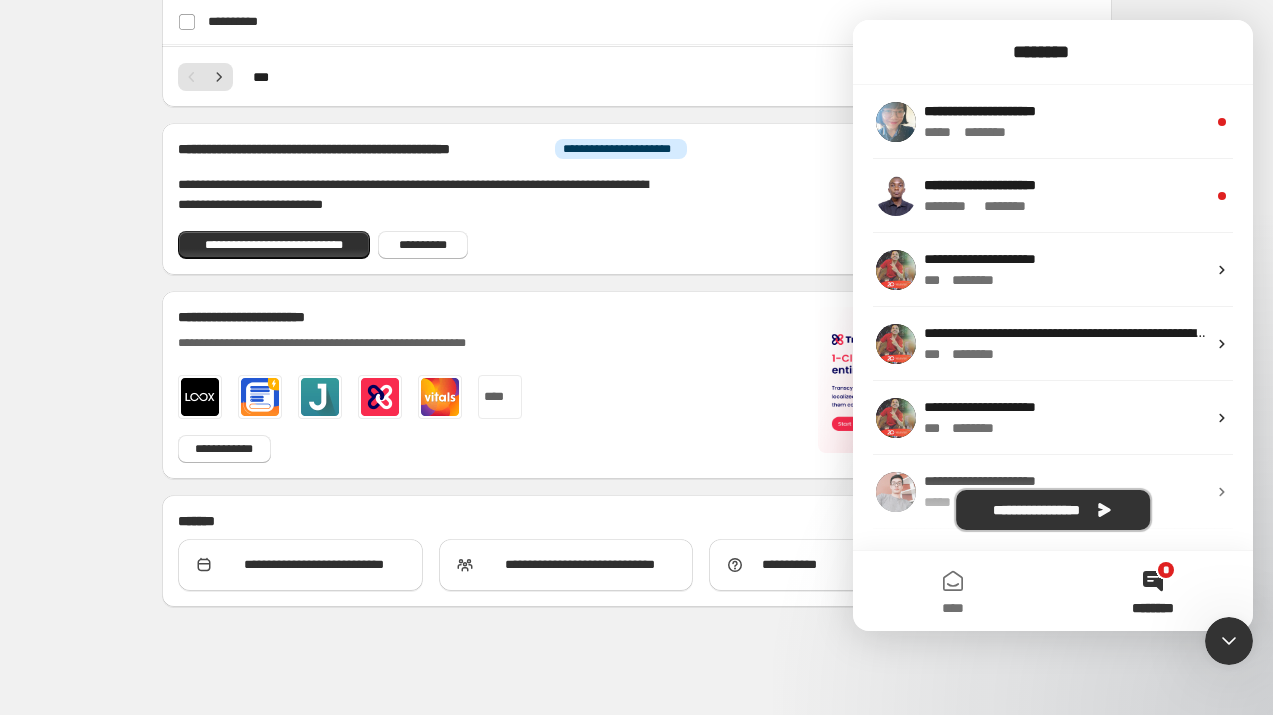 click on "**********" at bounding box center (1053, 510) 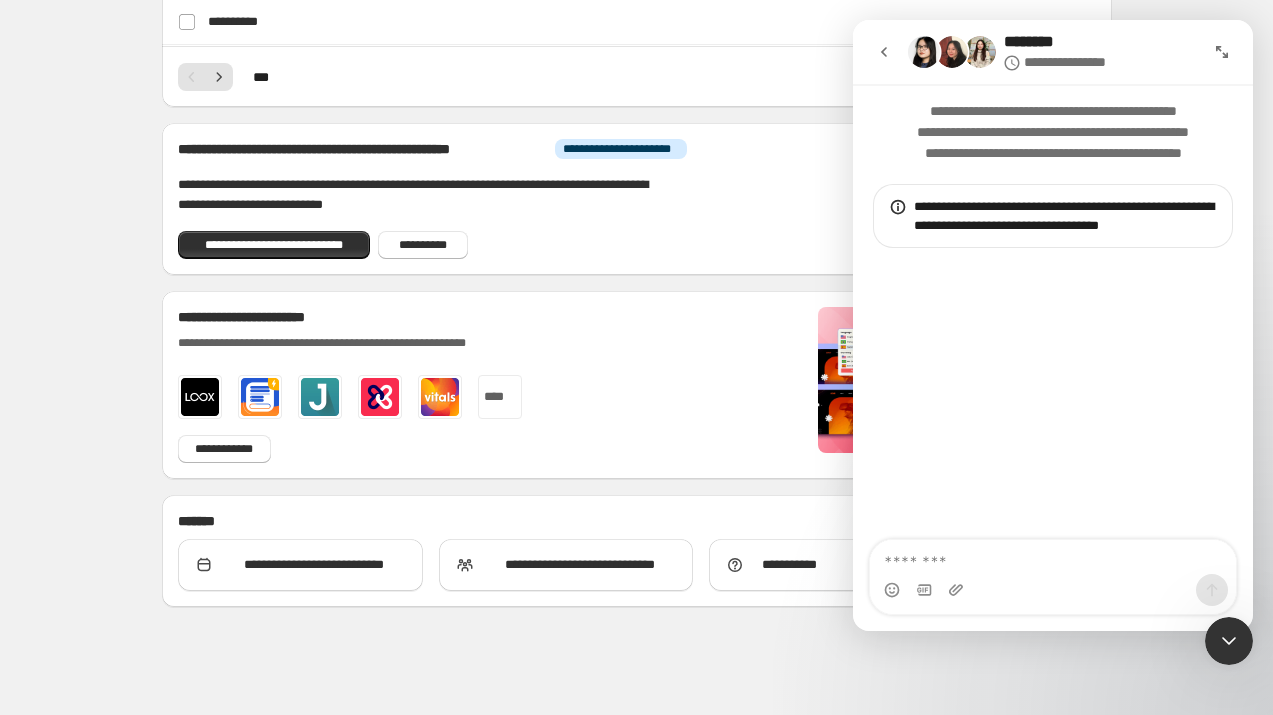 click at bounding box center (1053, 557) 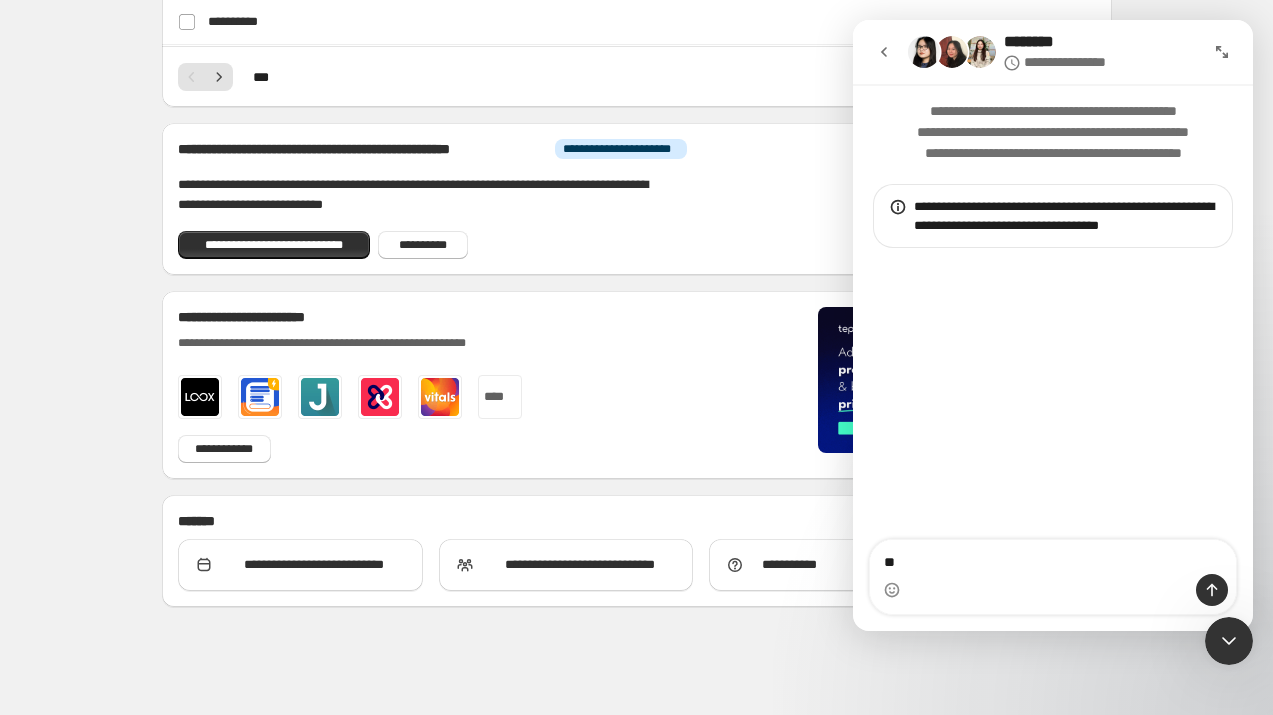 type on "*" 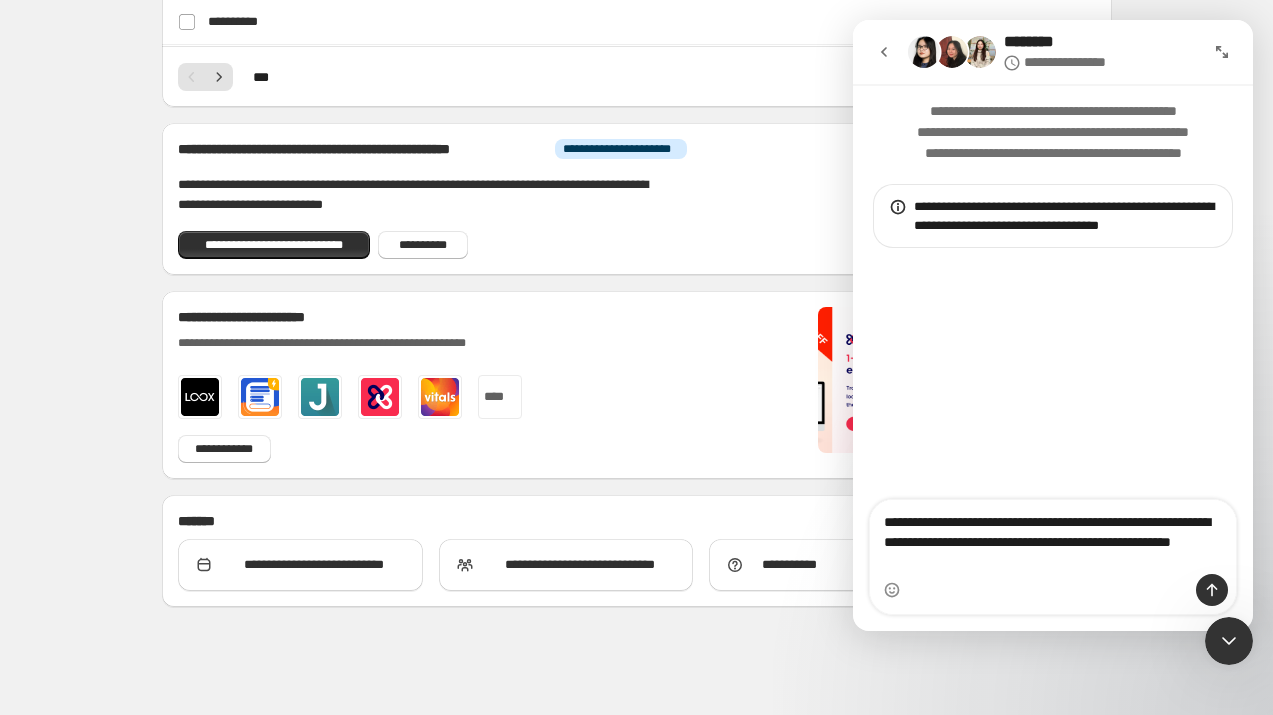 type on "**********" 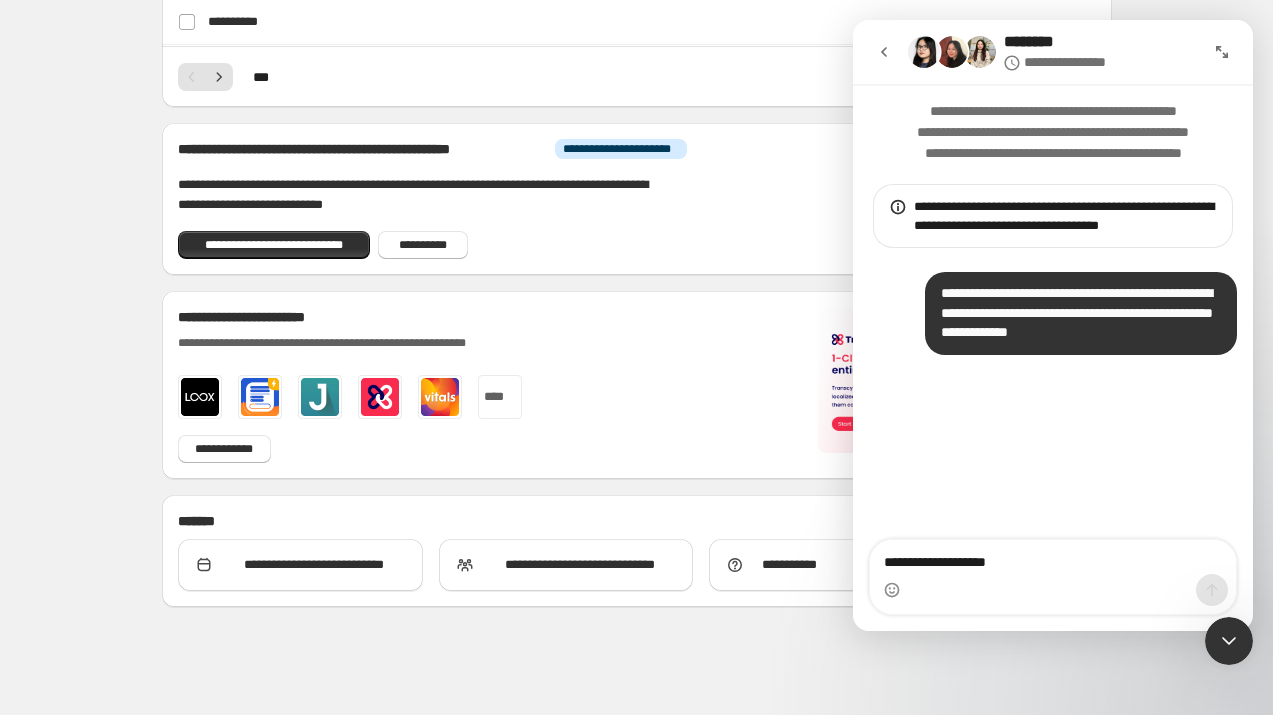 type on "**********" 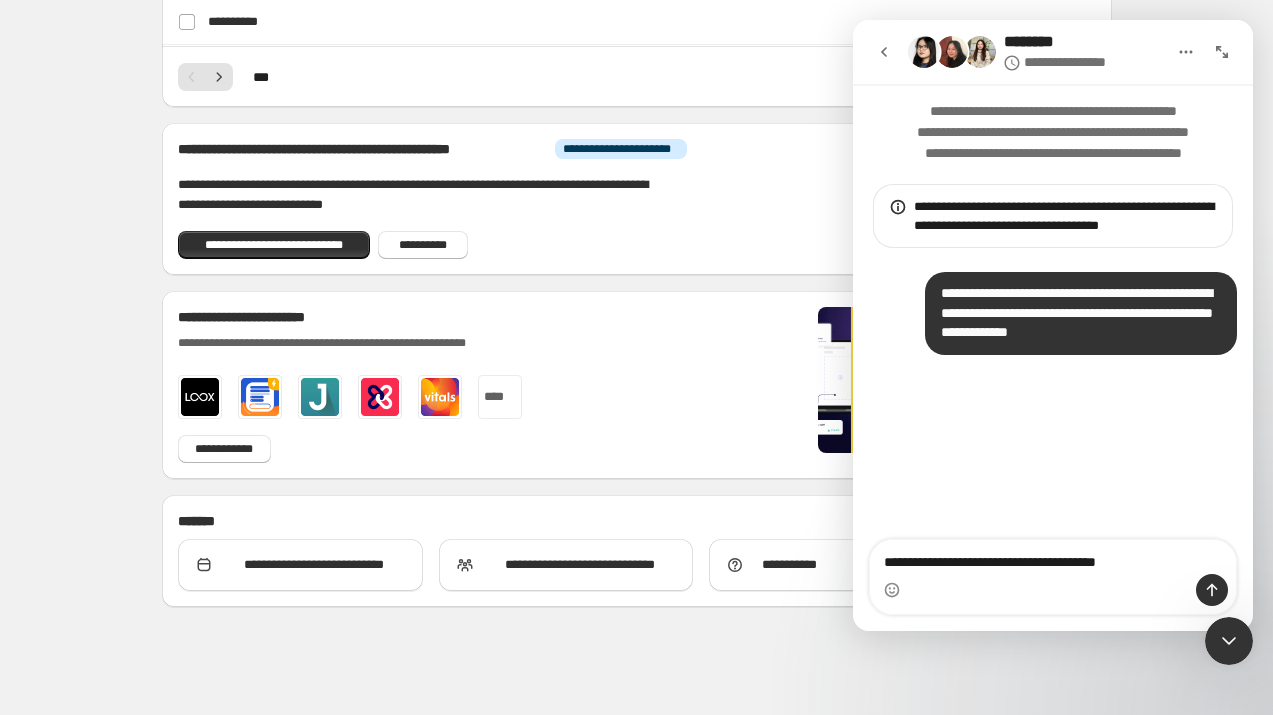 type on "**********" 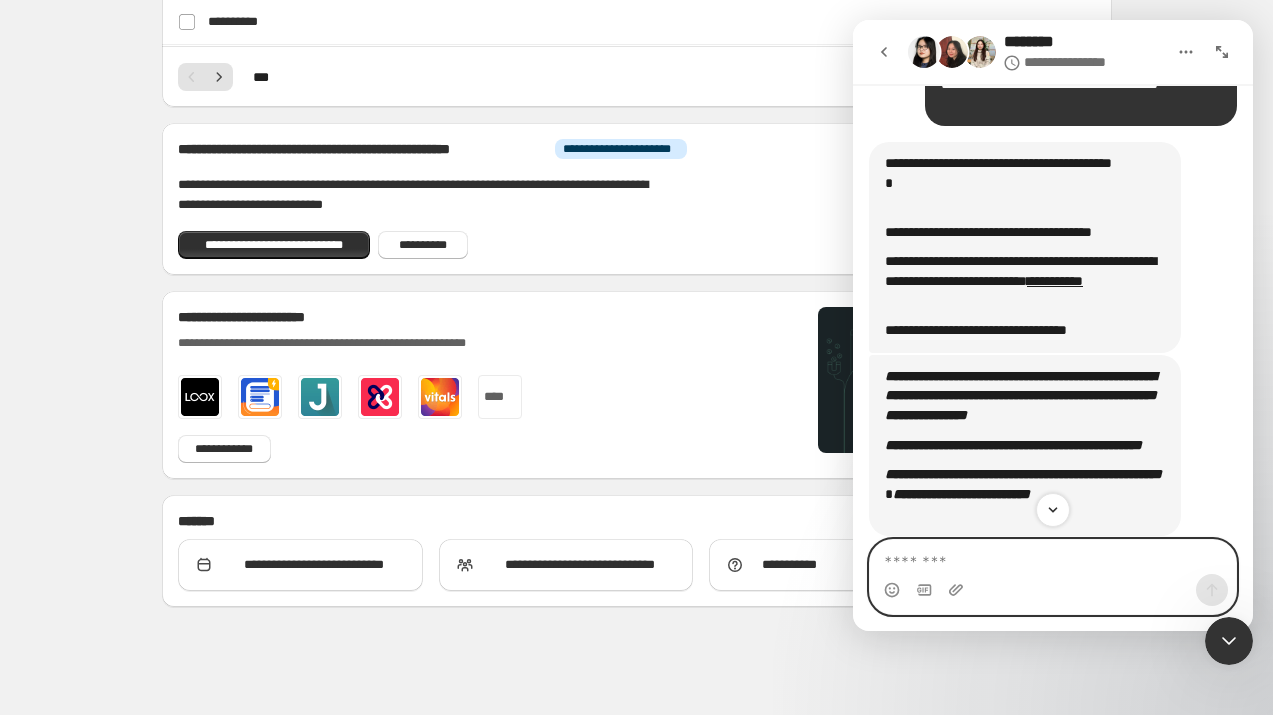 scroll, scrollTop: 371, scrollLeft: 0, axis: vertical 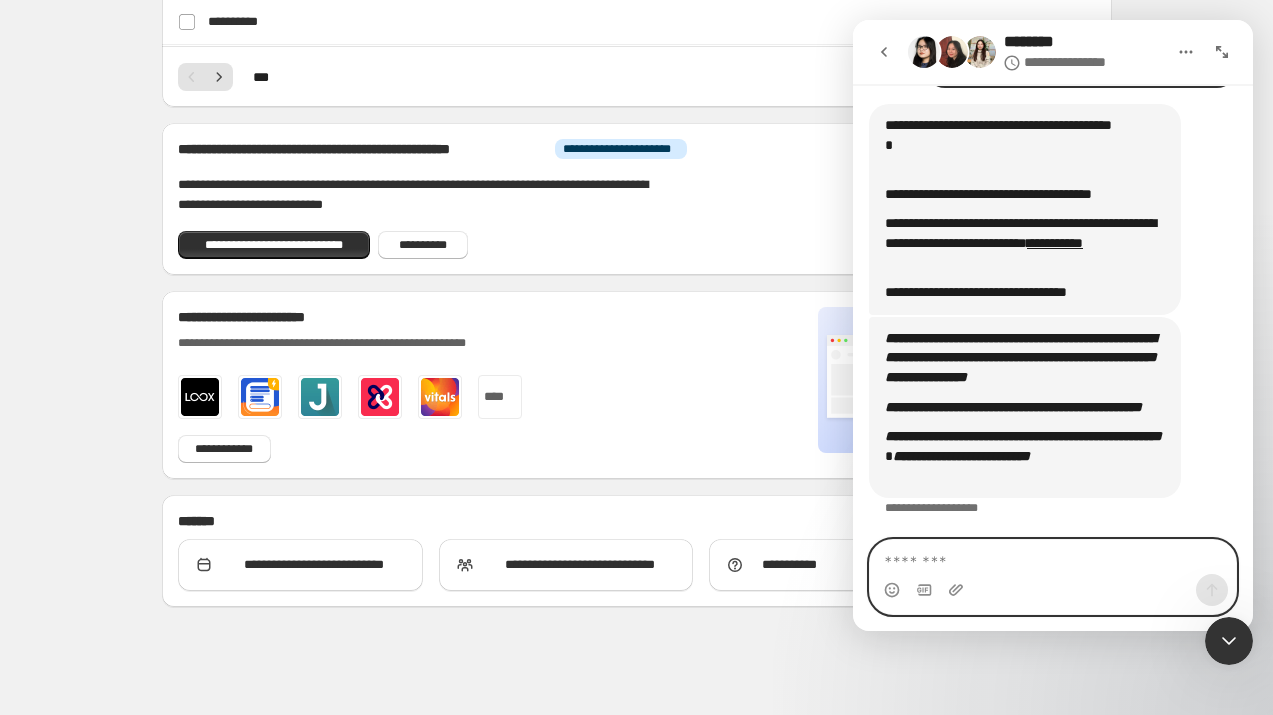 click at bounding box center [1053, 557] 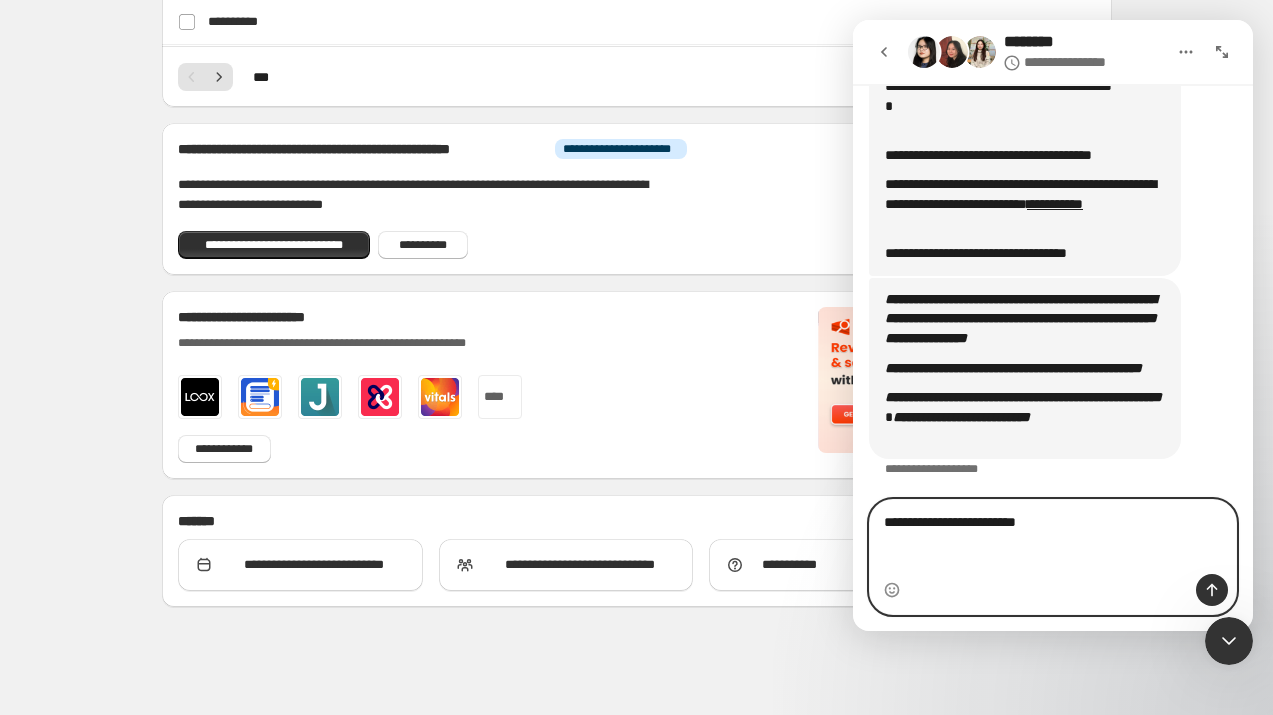 paste on "**********" 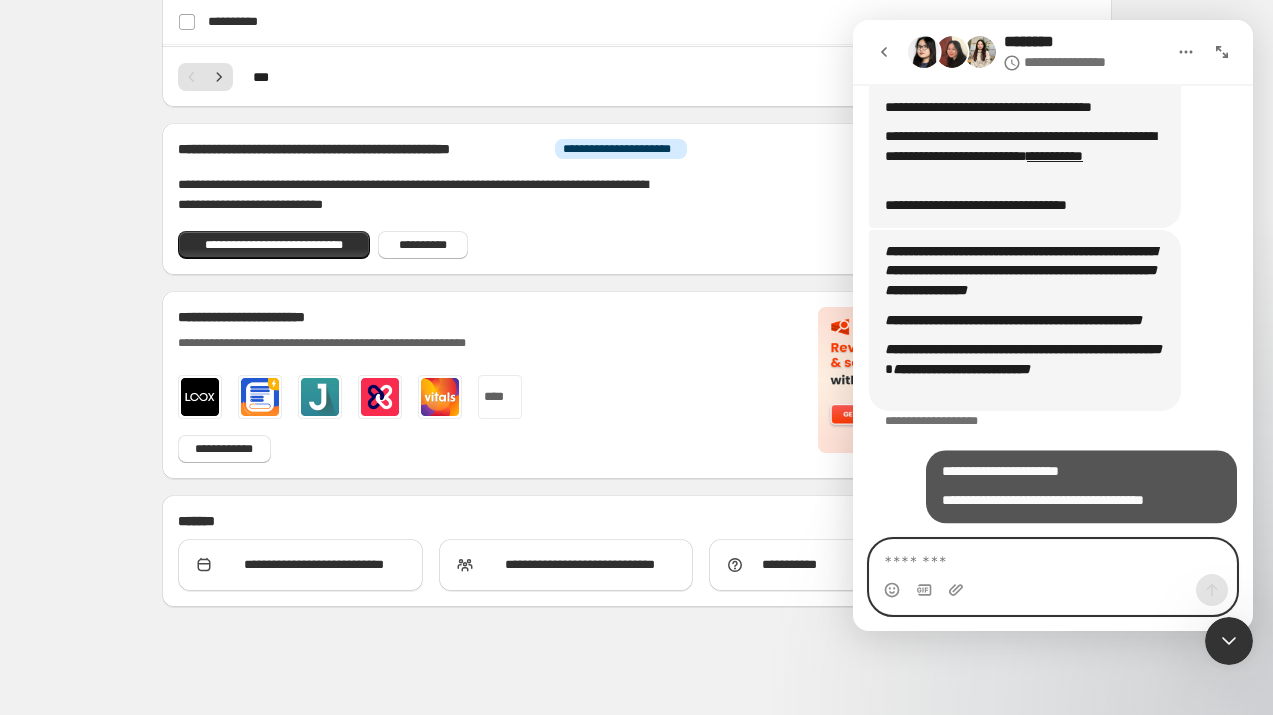 scroll, scrollTop: 460, scrollLeft: 0, axis: vertical 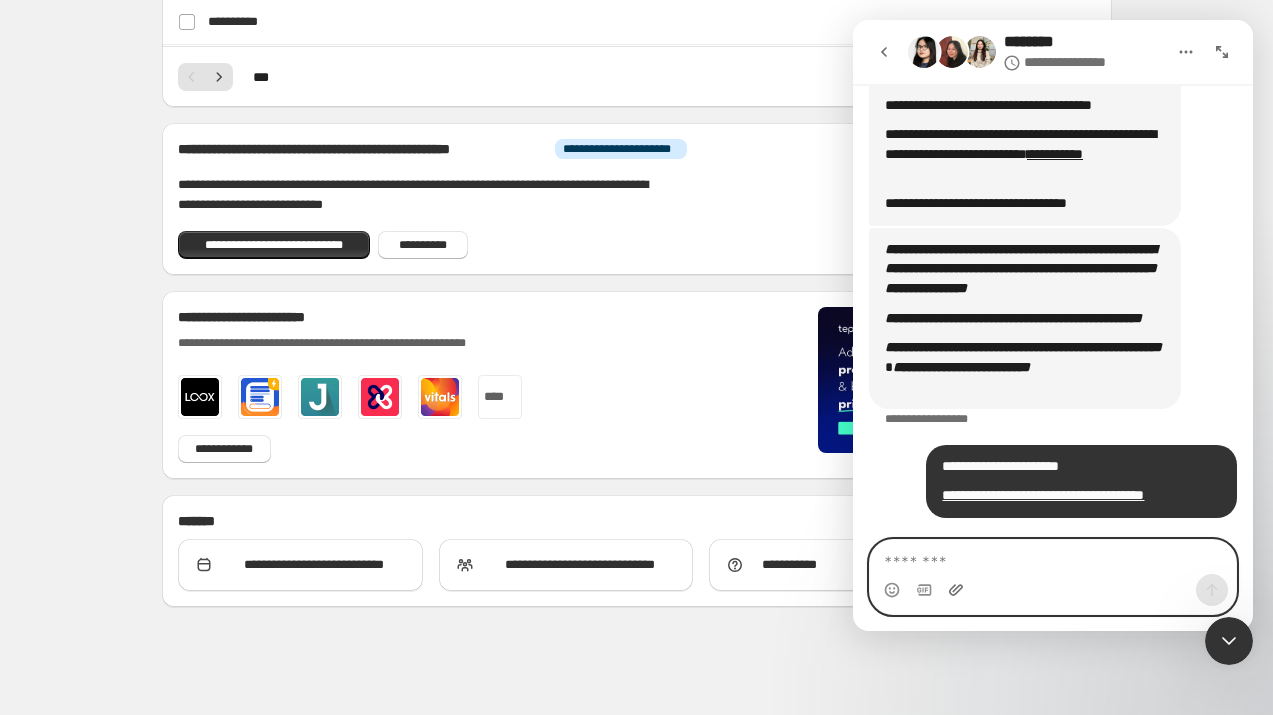 click 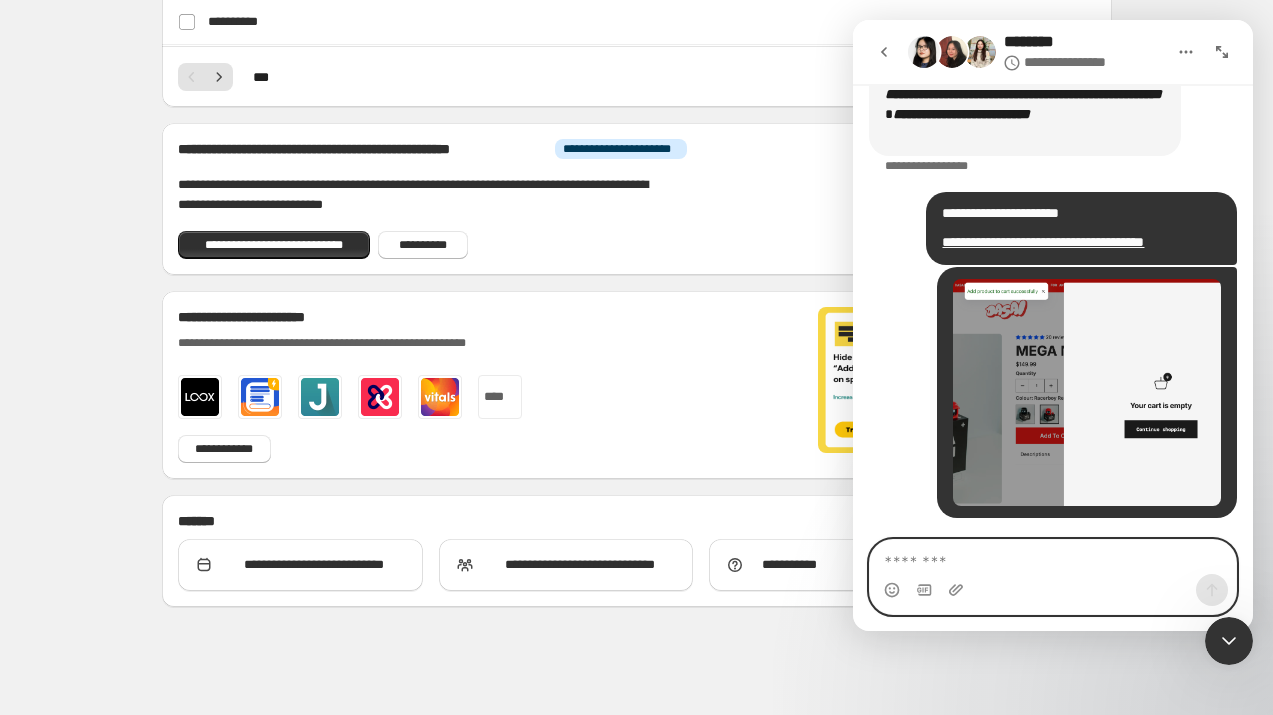 scroll, scrollTop: 713, scrollLeft: 0, axis: vertical 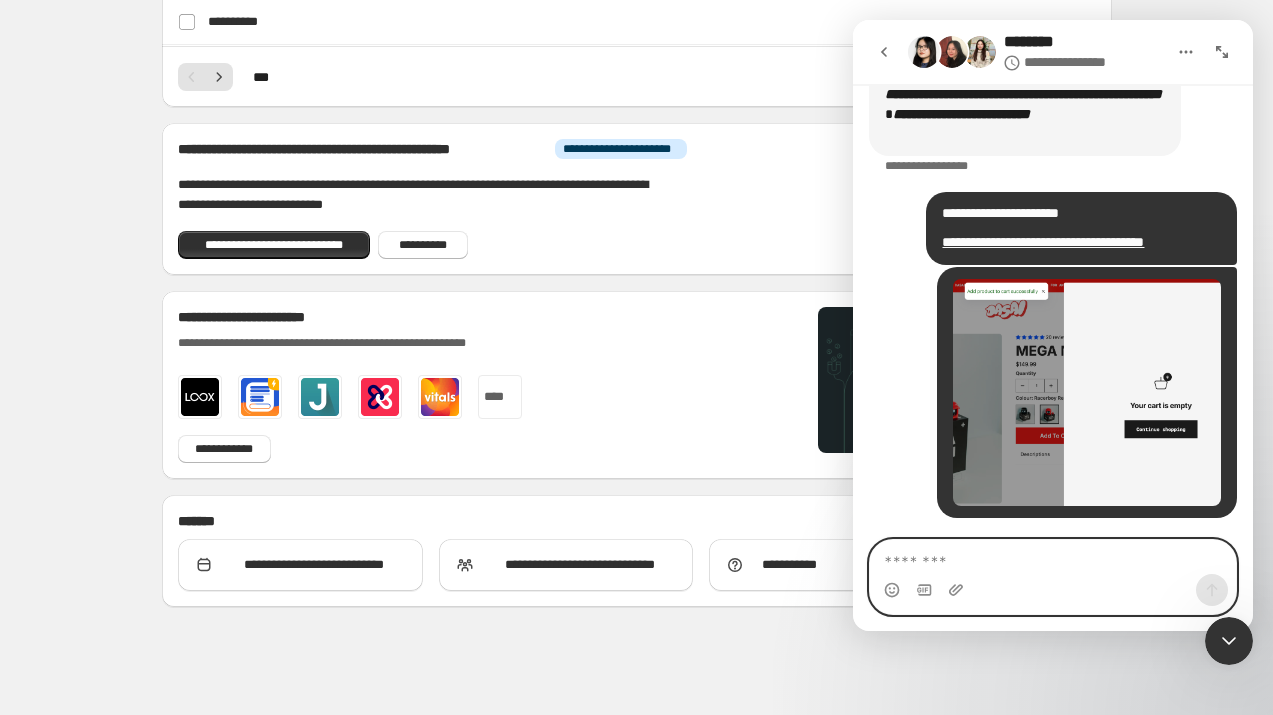 click at bounding box center (1053, 557) 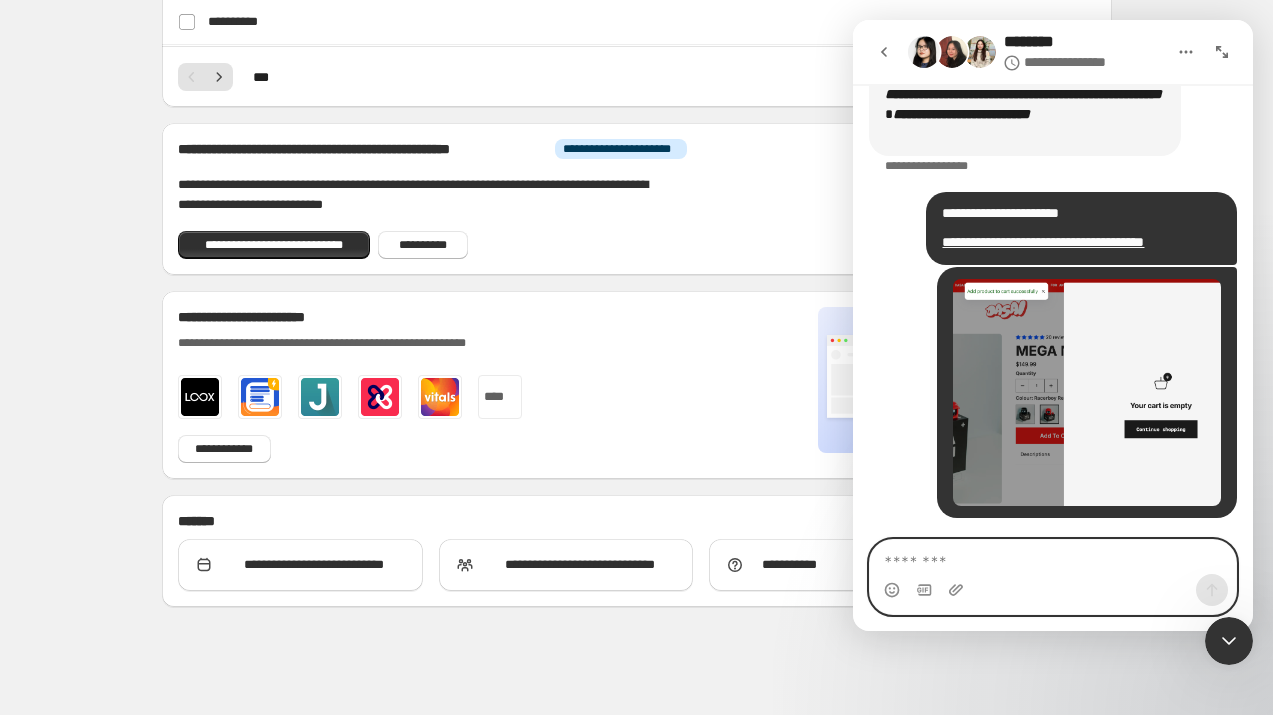click at bounding box center [1053, 557] 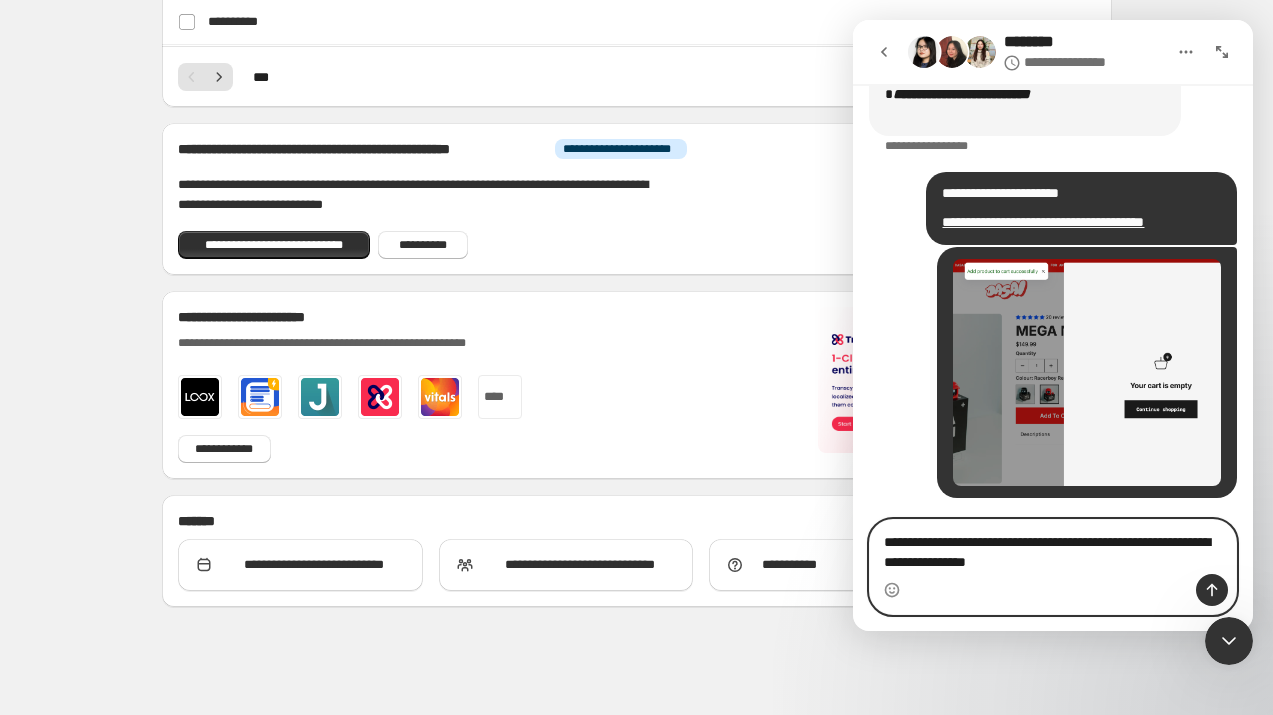 type on "**********" 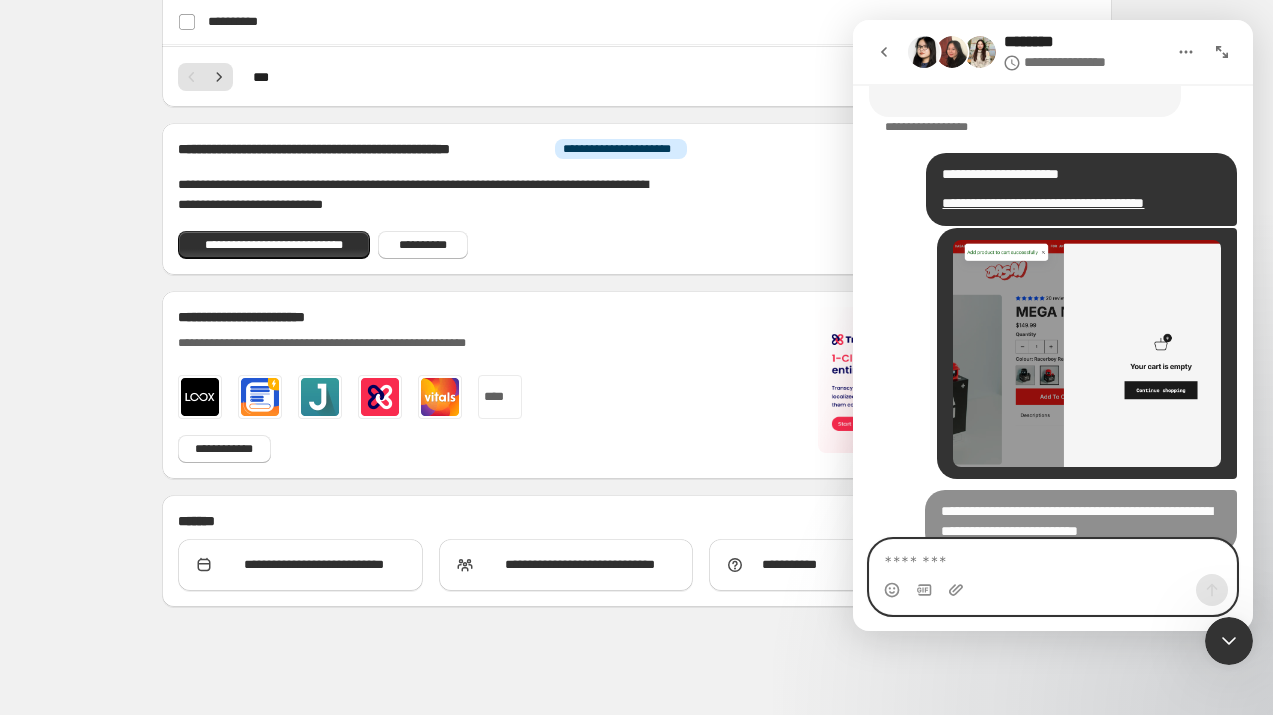 scroll, scrollTop: 778, scrollLeft: 0, axis: vertical 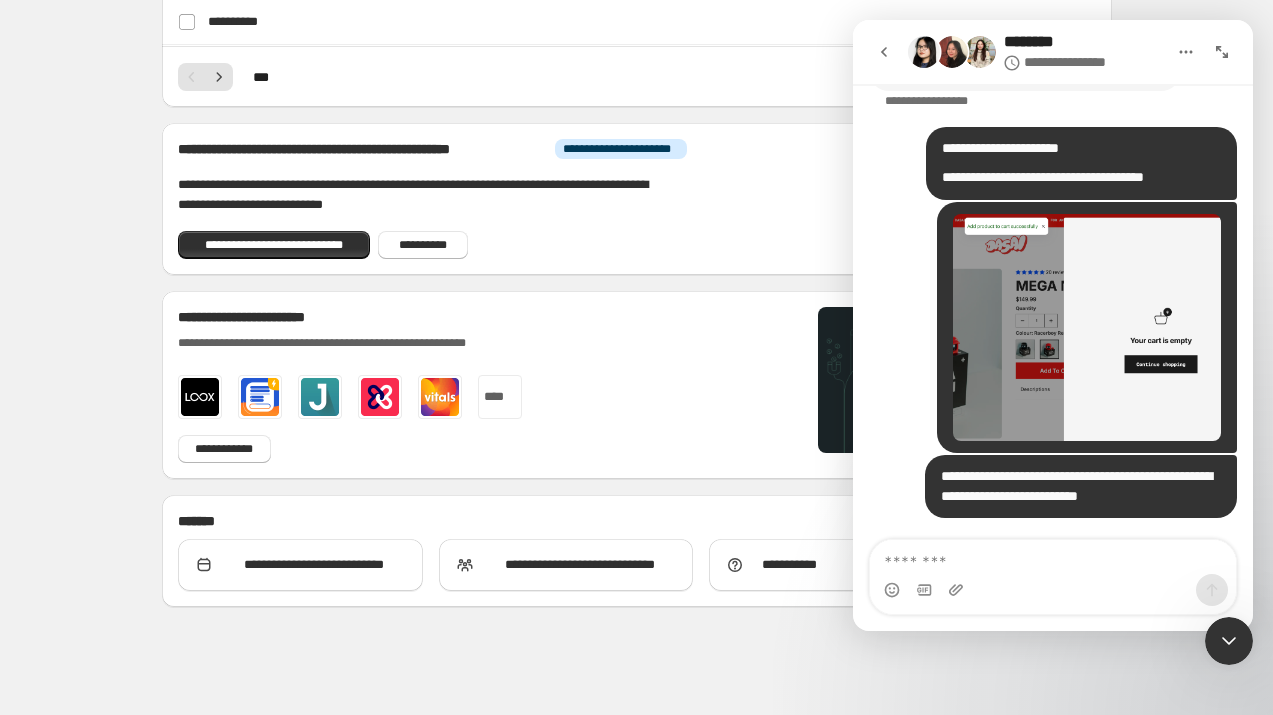 click on "**********" at bounding box center (1043, 177) 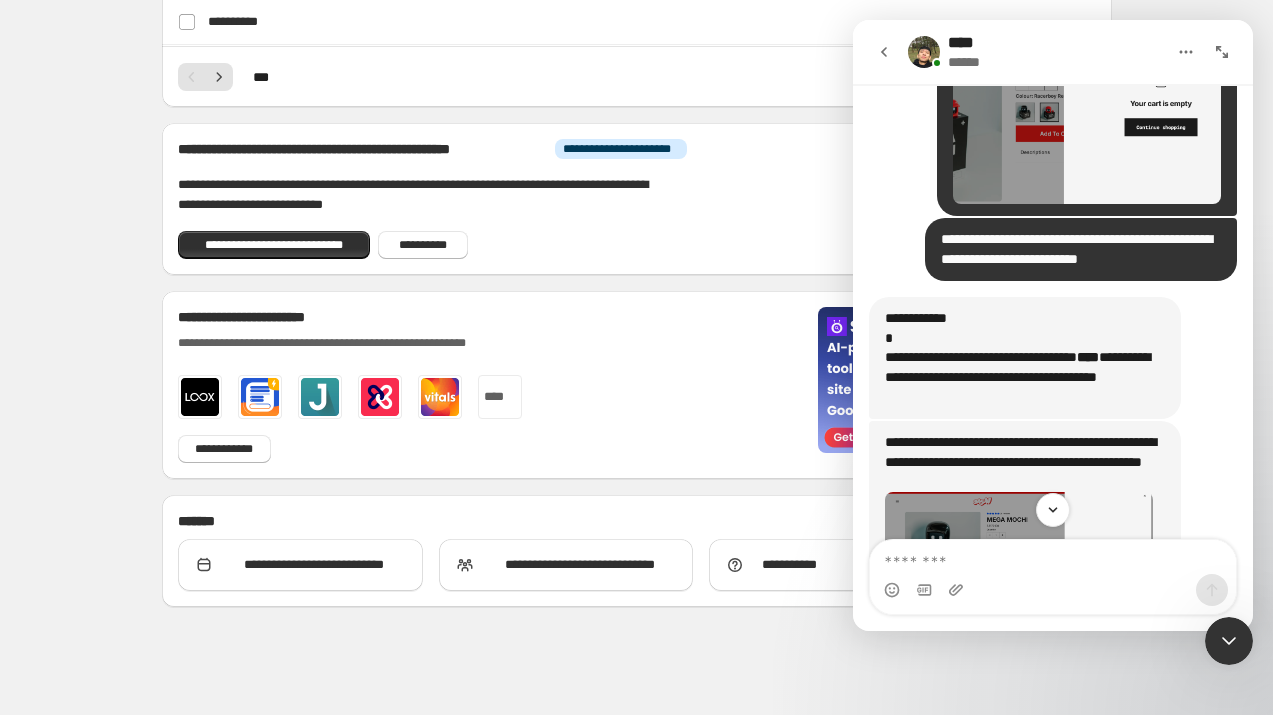 scroll, scrollTop: 1213, scrollLeft: 0, axis: vertical 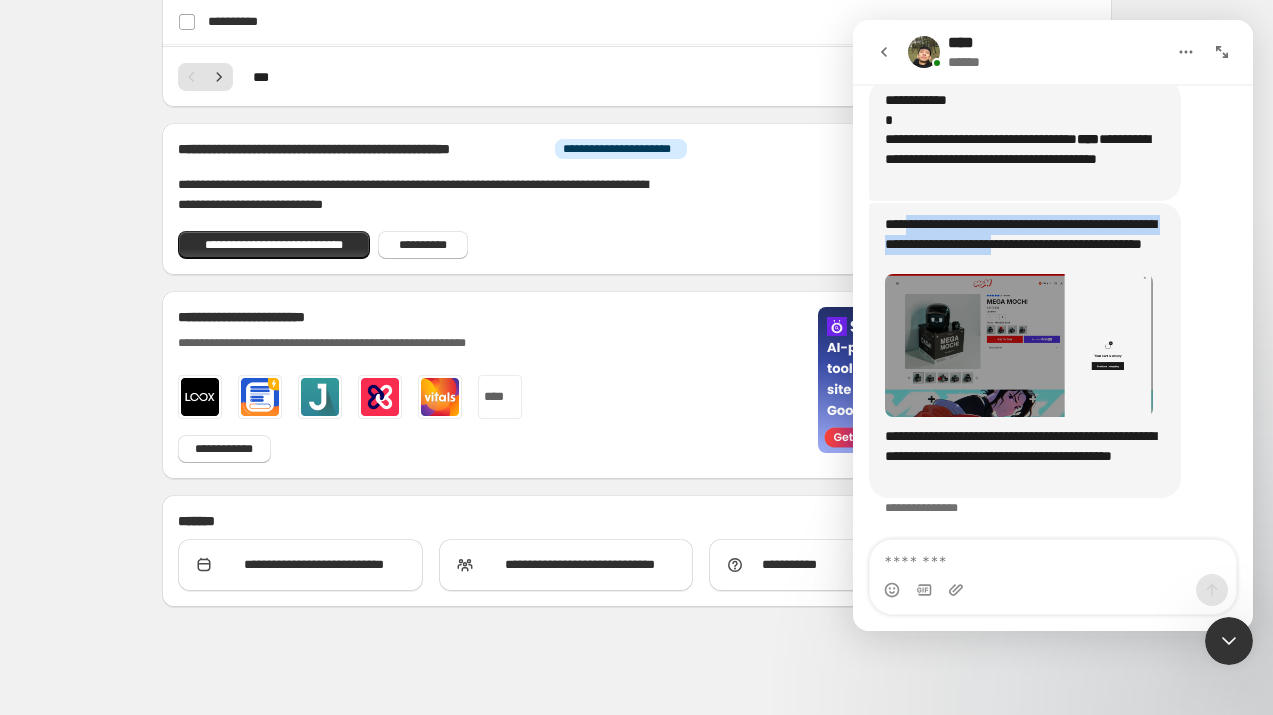 drag, startPoint x: 920, startPoint y: 218, endPoint x: 1089, endPoint y: 252, distance: 172.3862 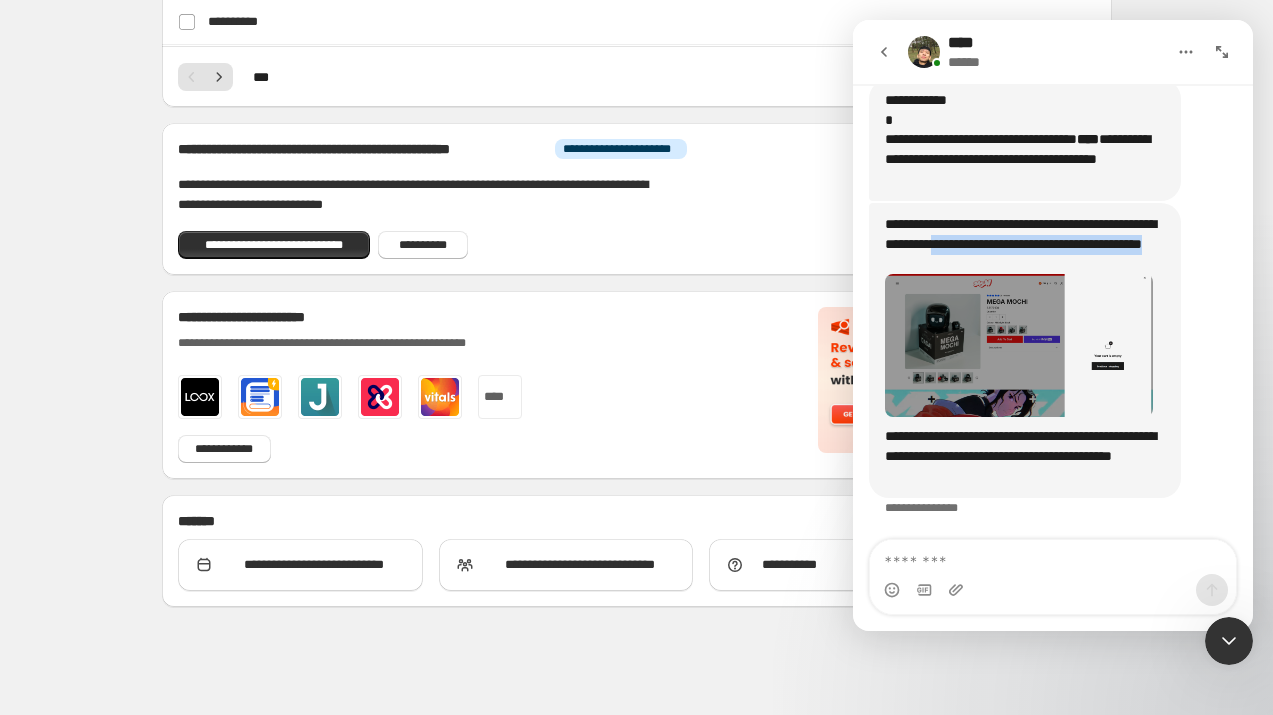 drag, startPoint x: 1021, startPoint y: 239, endPoint x: 1085, endPoint y: 257, distance: 66.48308 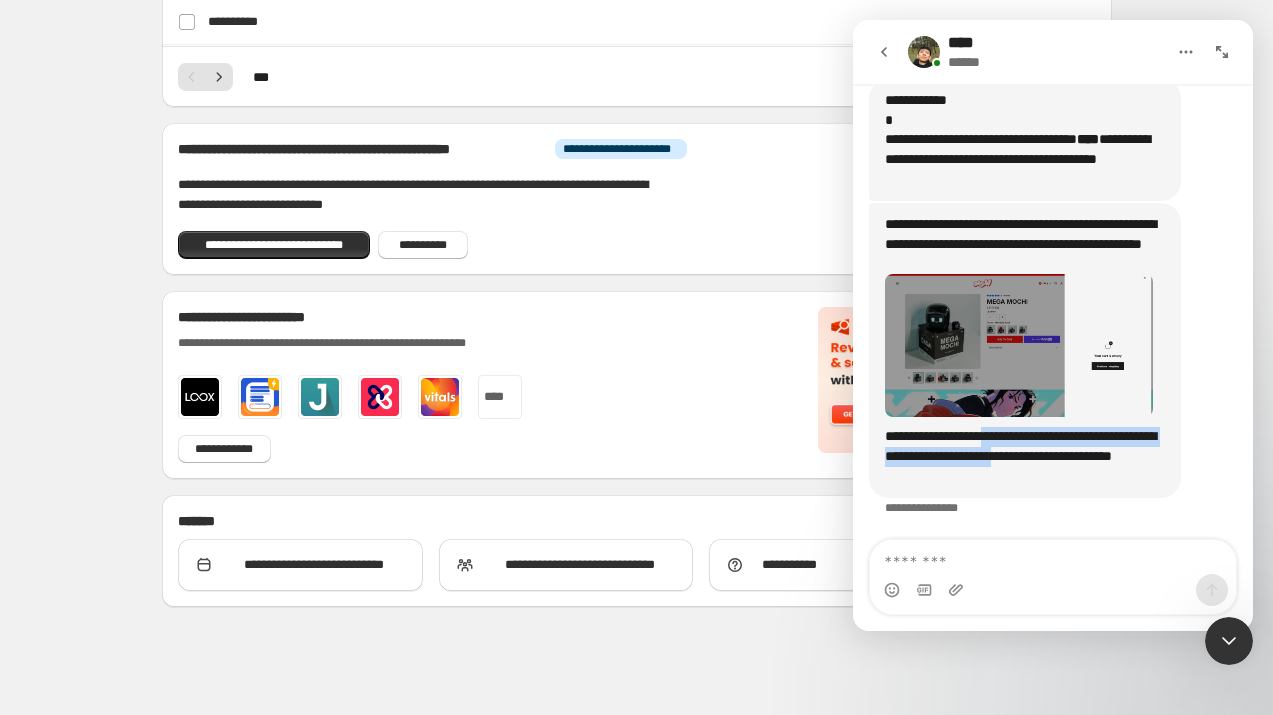 drag, startPoint x: 1001, startPoint y: 441, endPoint x: 1078, endPoint y: 469, distance: 81.9329 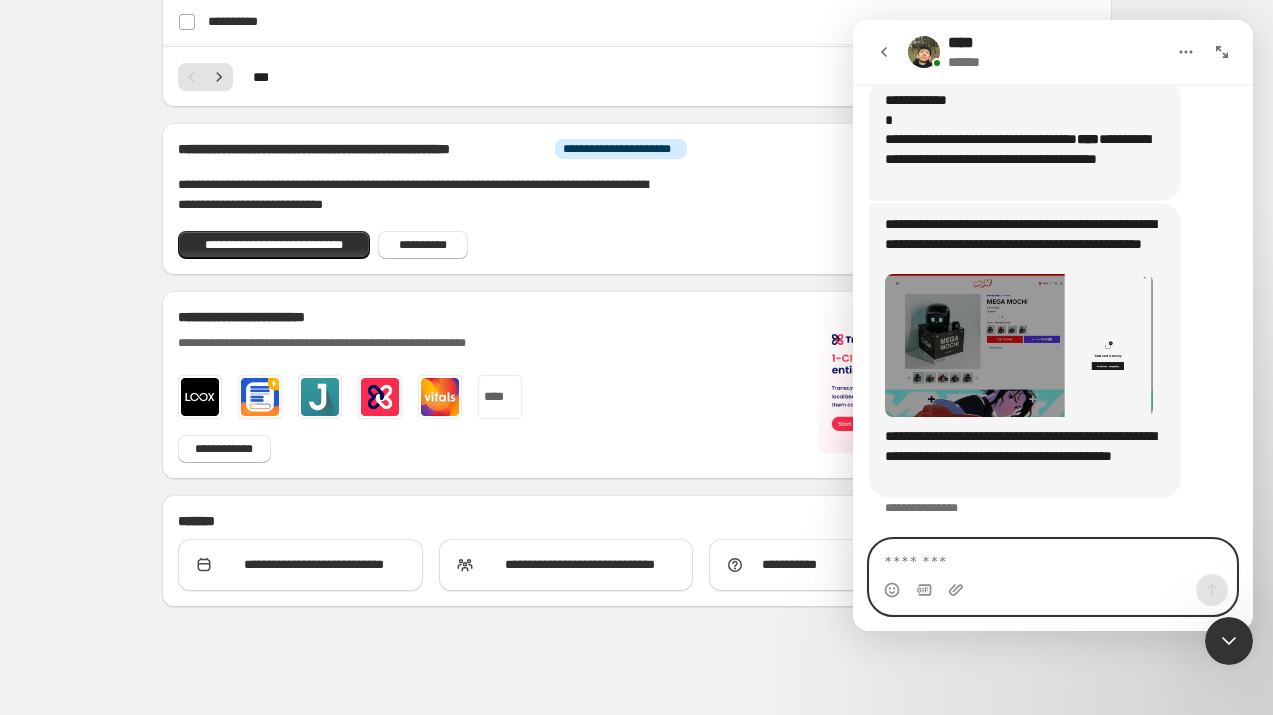 click at bounding box center (1053, 557) 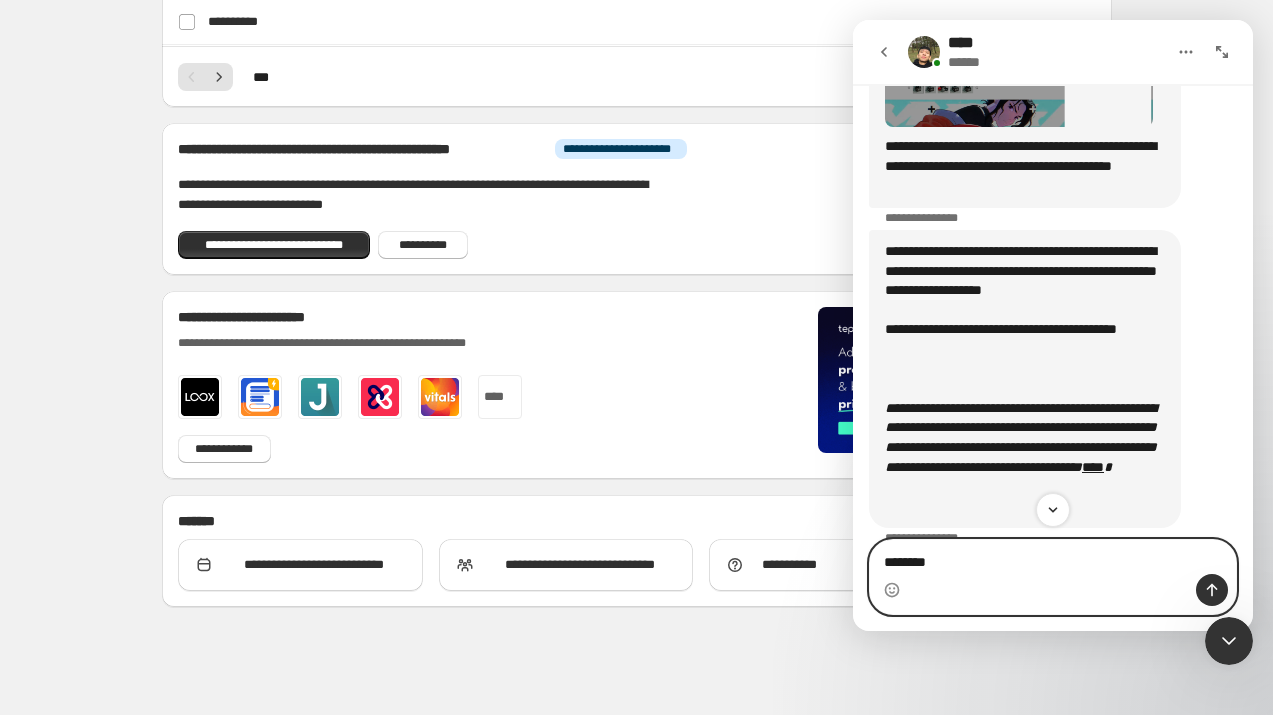 scroll, scrollTop: 1533, scrollLeft: 0, axis: vertical 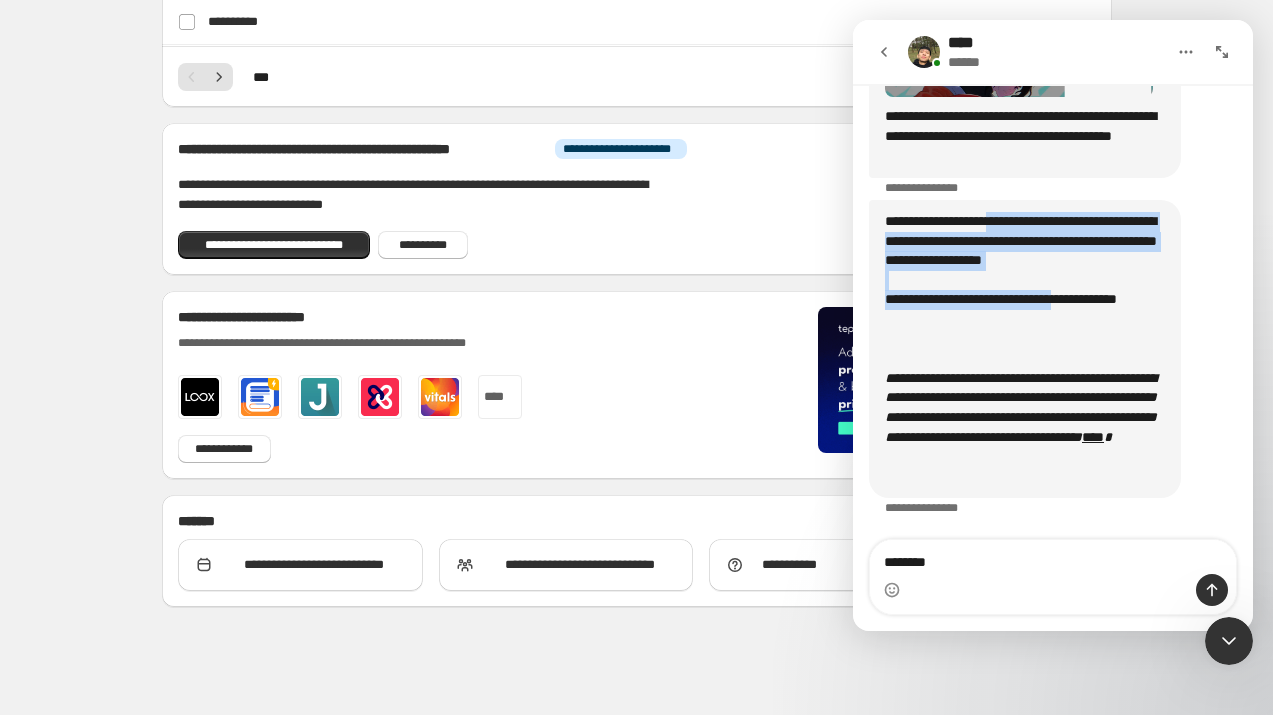 drag, startPoint x: 1013, startPoint y: 230, endPoint x: 1094, endPoint y: 323, distance: 123.32883 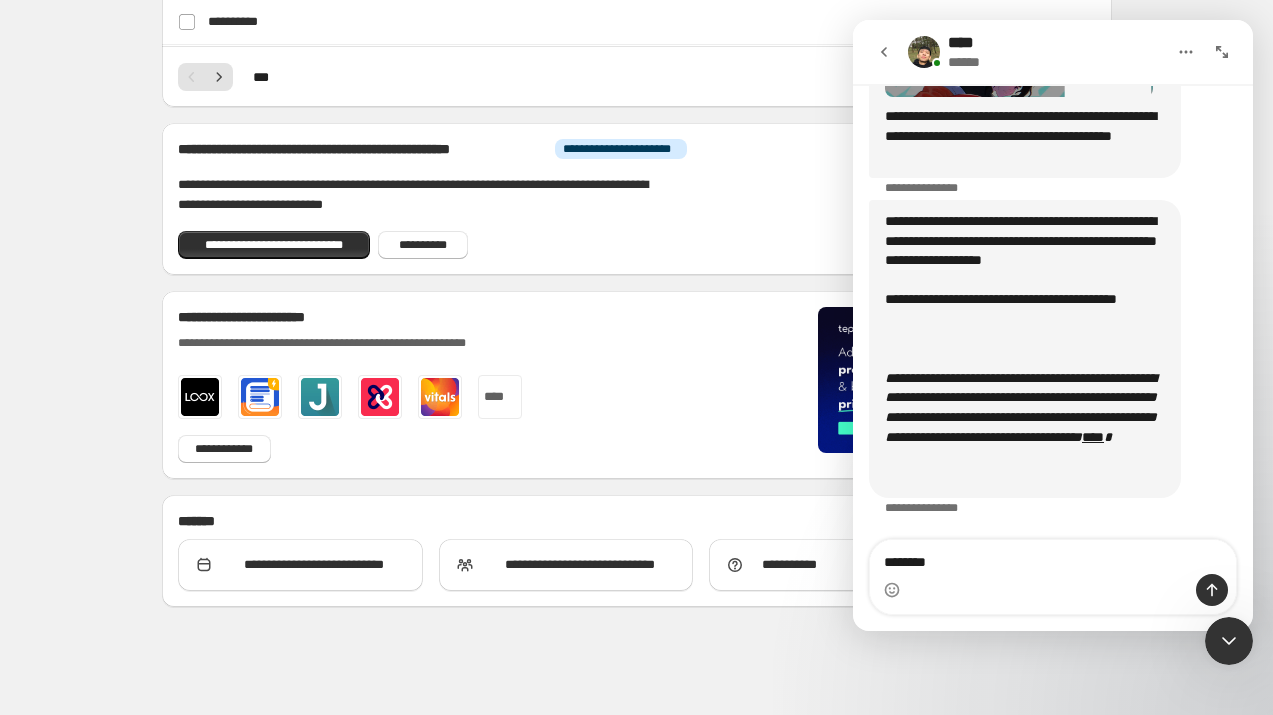 drag, startPoint x: 1092, startPoint y: 326, endPoint x: 1063, endPoint y: 362, distance: 46.227695 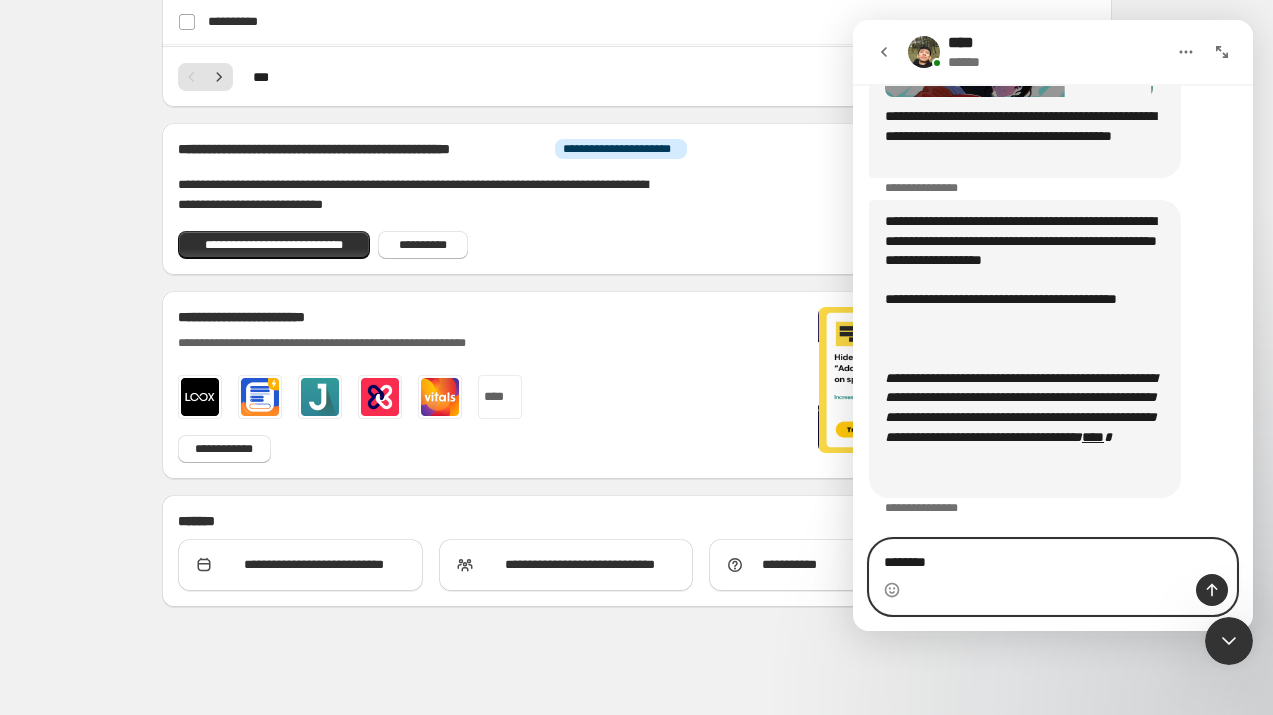 click on "*******" at bounding box center [1053, 557] 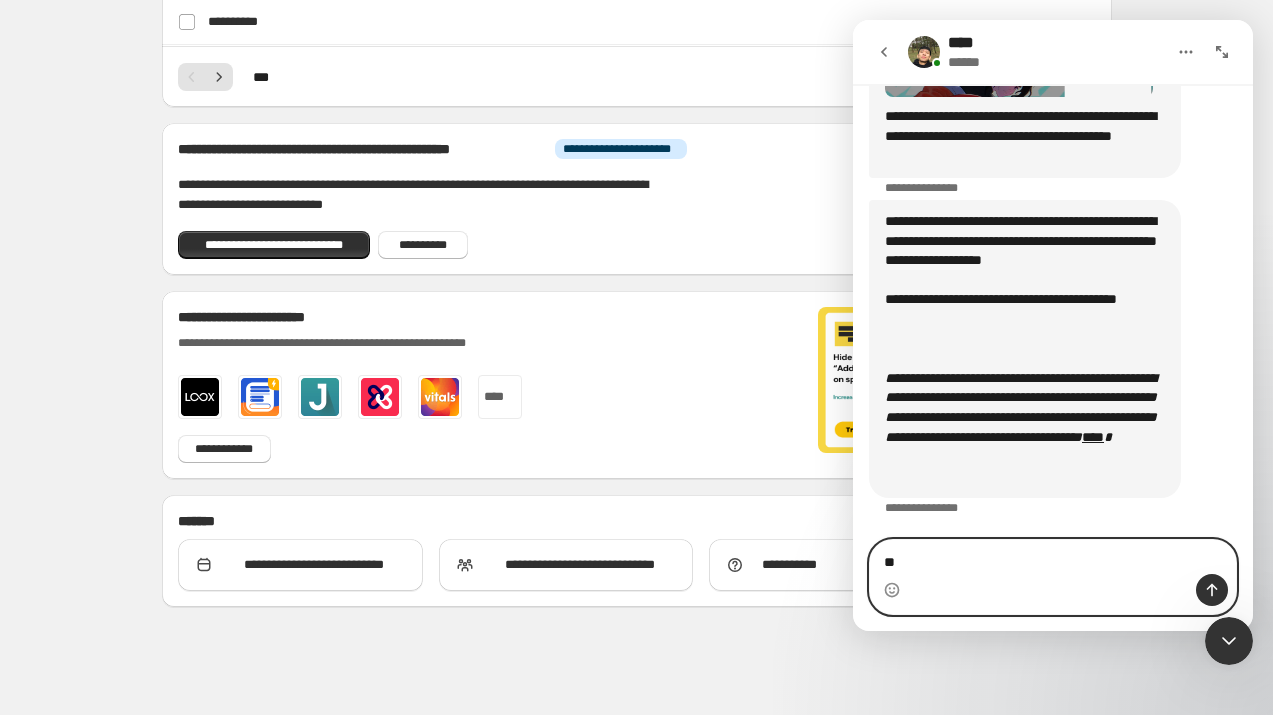 type on "*" 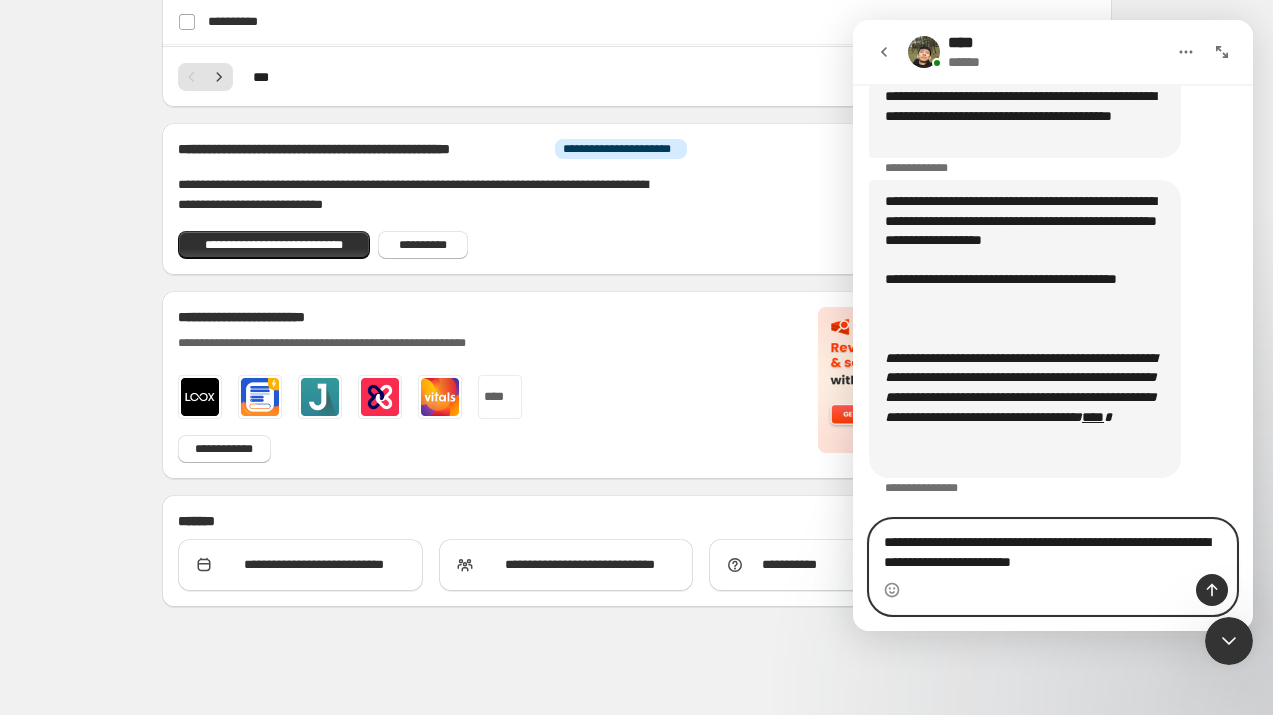 type on "**********" 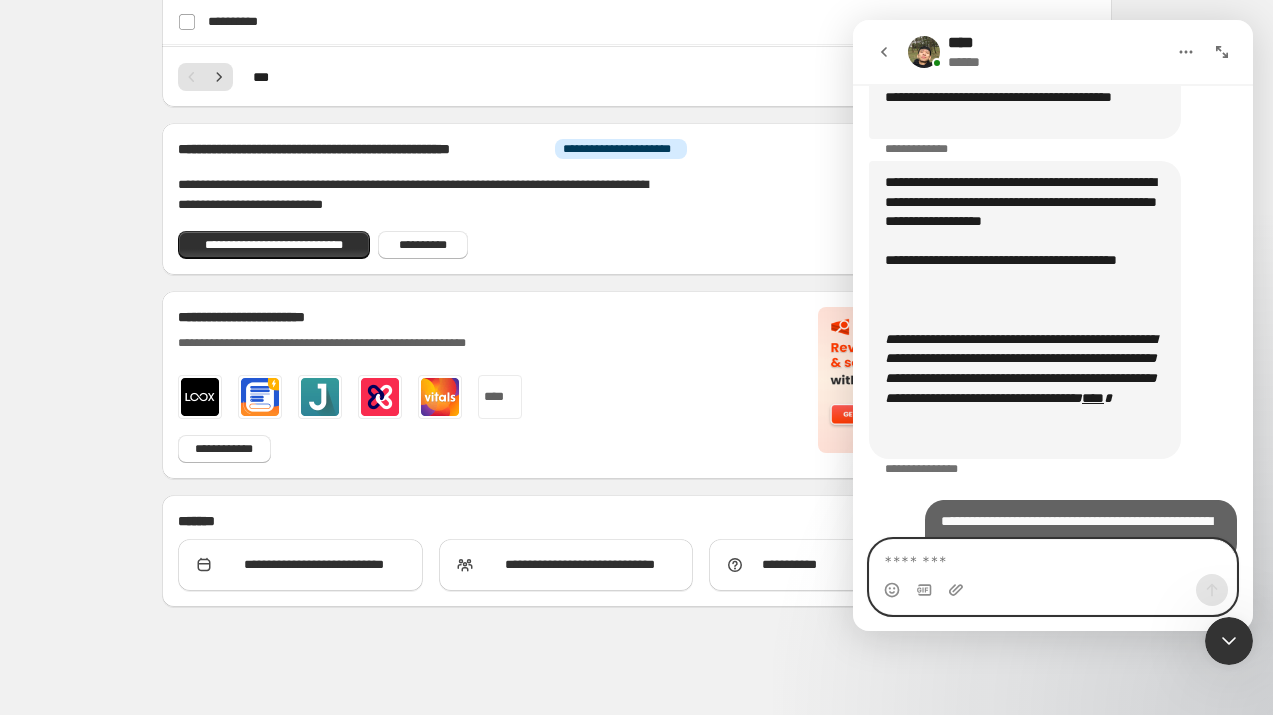 scroll, scrollTop: 1632, scrollLeft: 0, axis: vertical 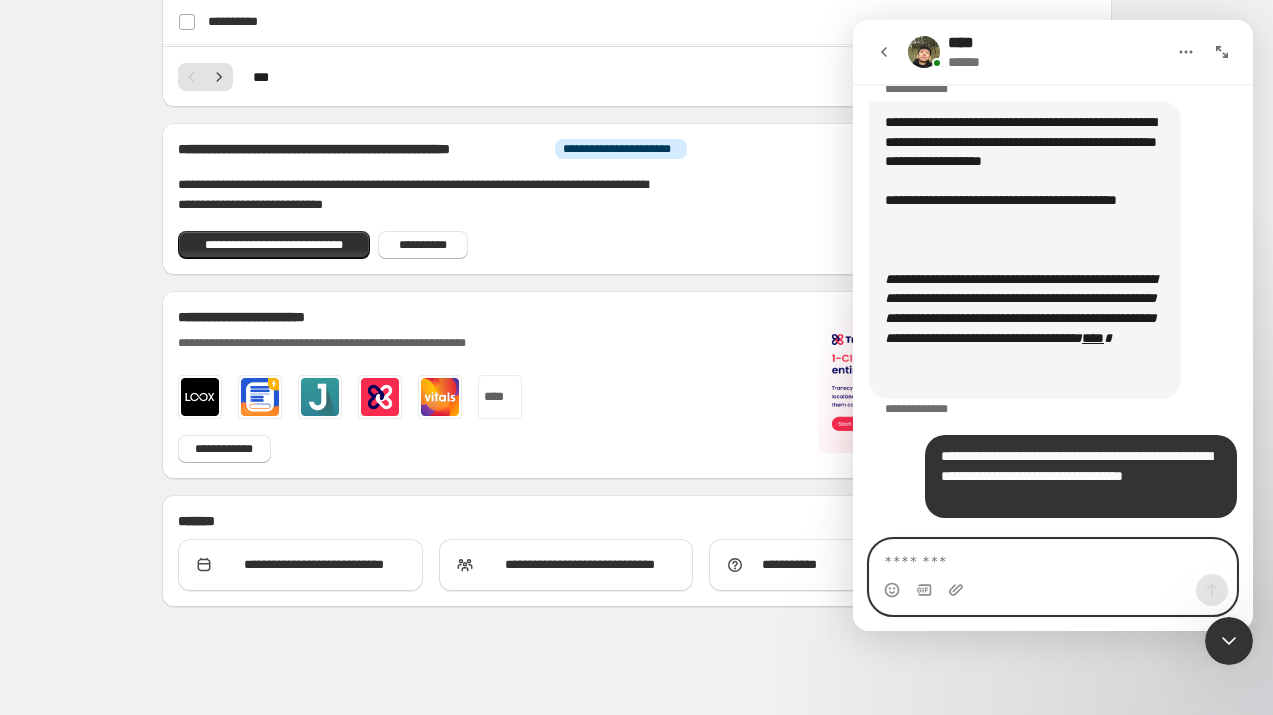 click at bounding box center [1053, 557] 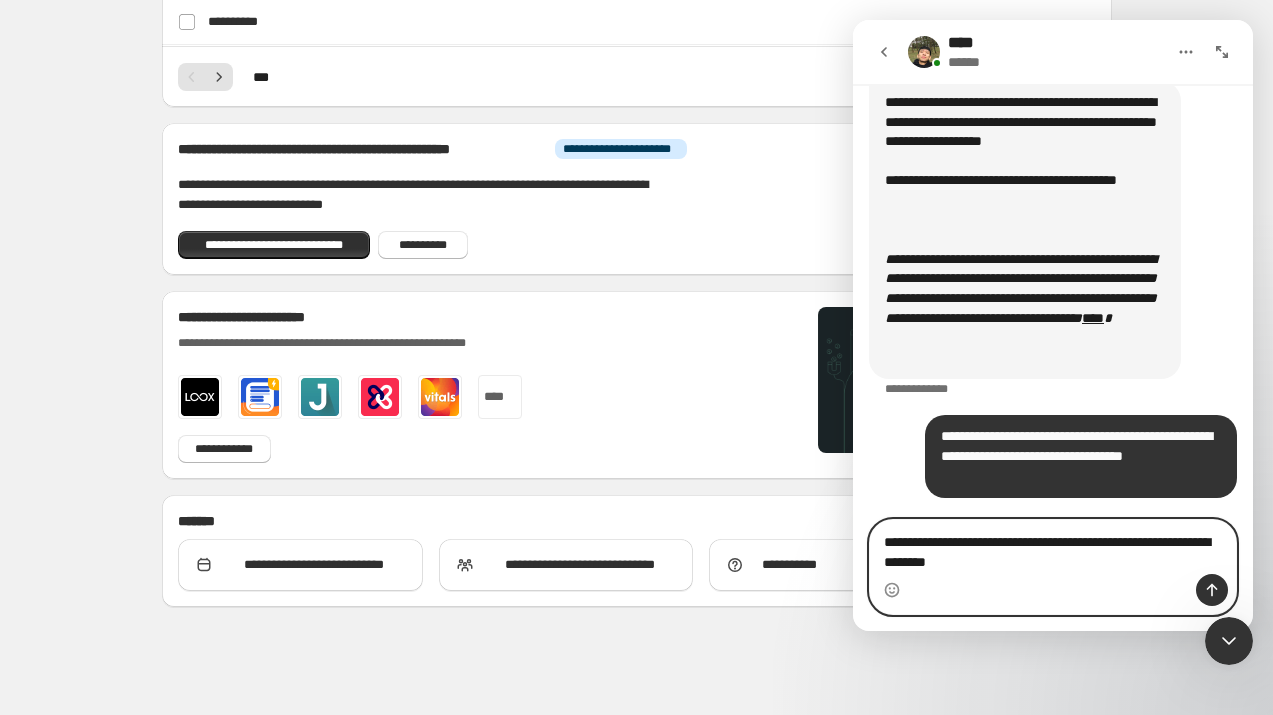 scroll, scrollTop: 1652, scrollLeft: 0, axis: vertical 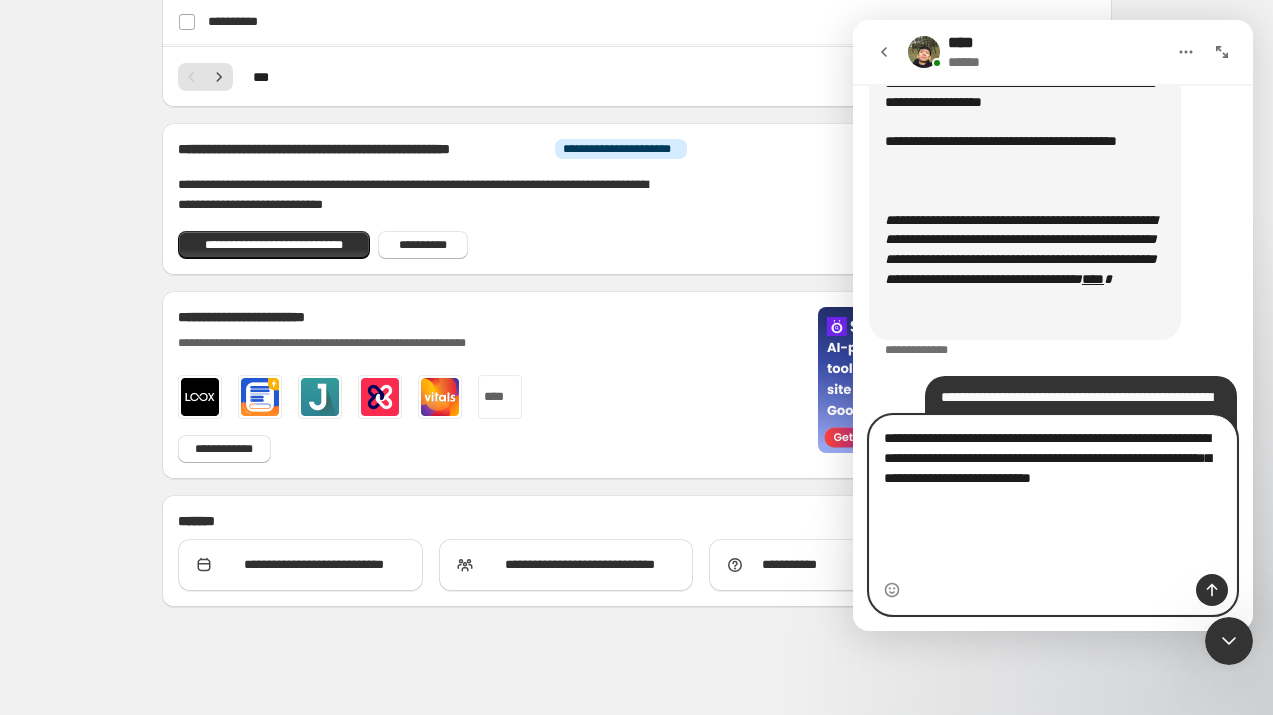 paste on "**********" 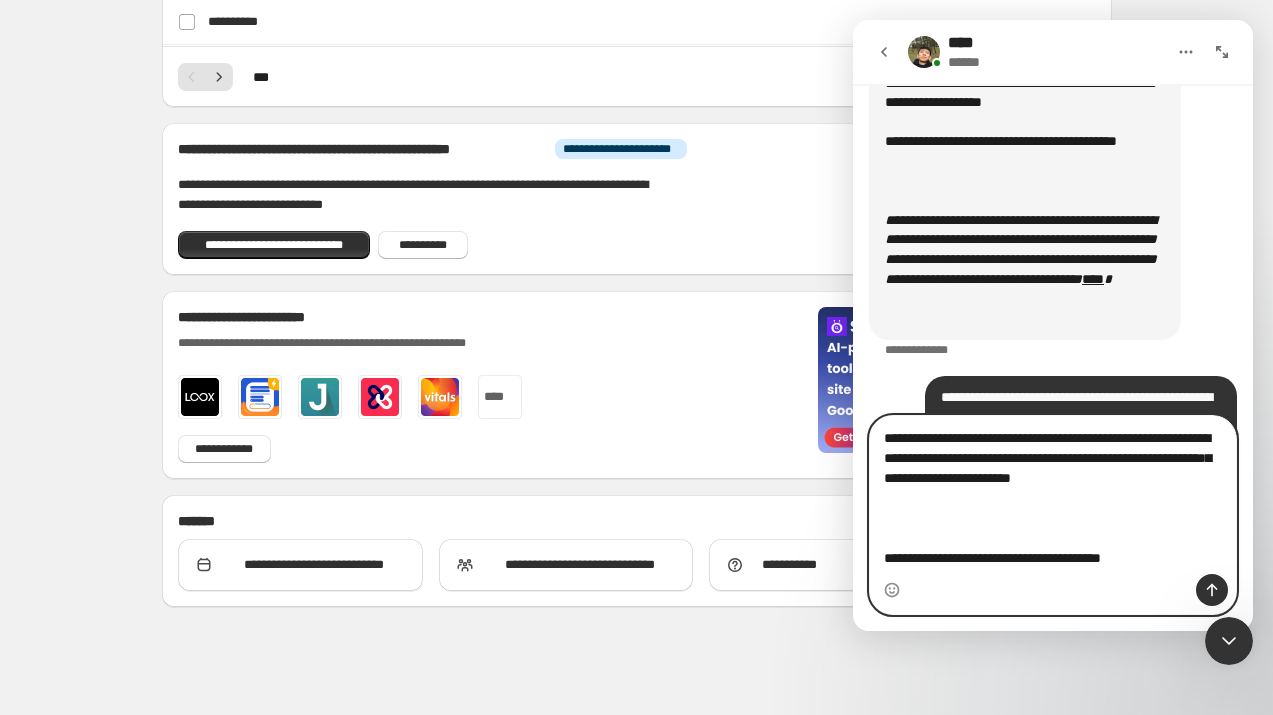 scroll, scrollTop: 0, scrollLeft: 0, axis: both 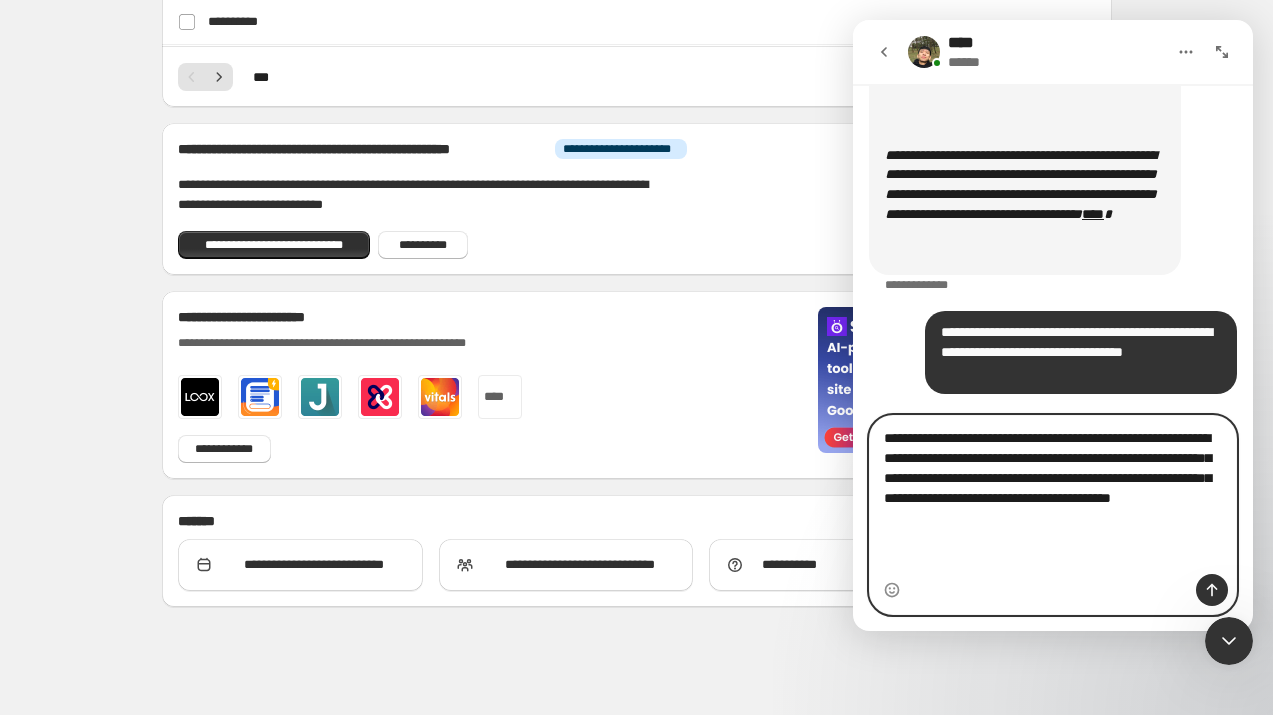 drag, startPoint x: 1009, startPoint y: 478, endPoint x: 1119, endPoint y: 458, distance: 111.8034 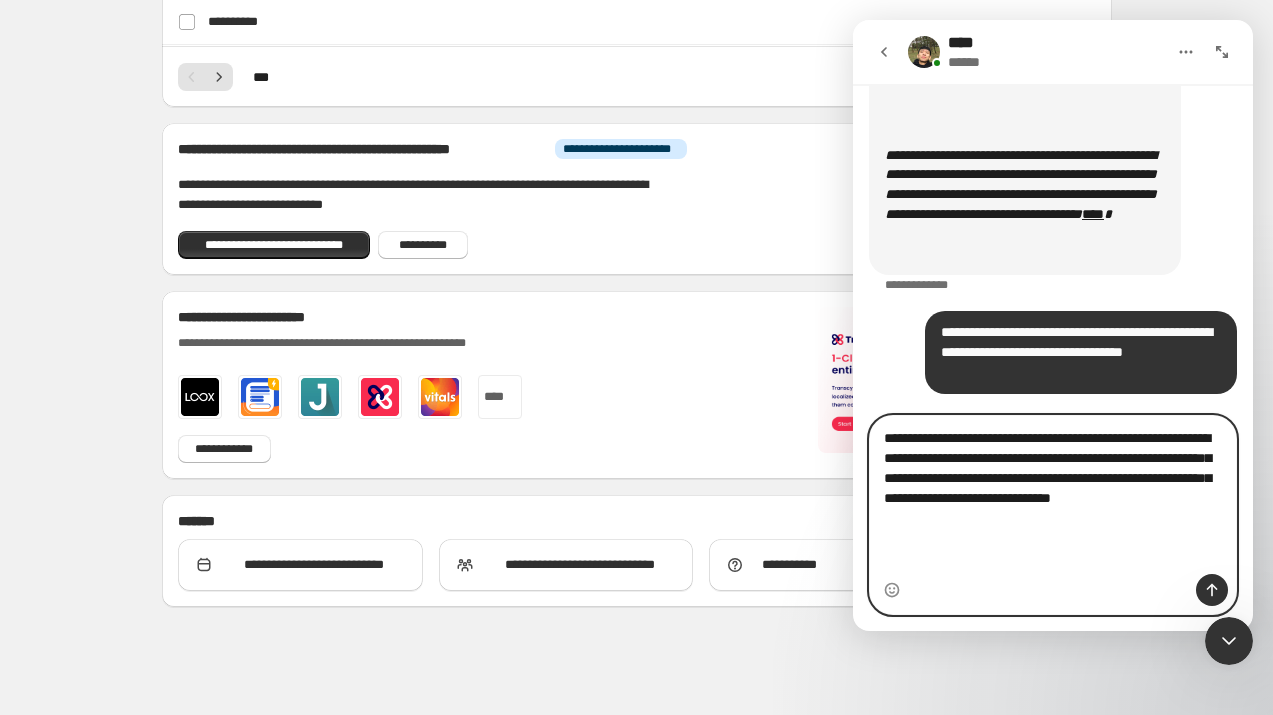 click on "**********" at bounding box center [1053, 495] 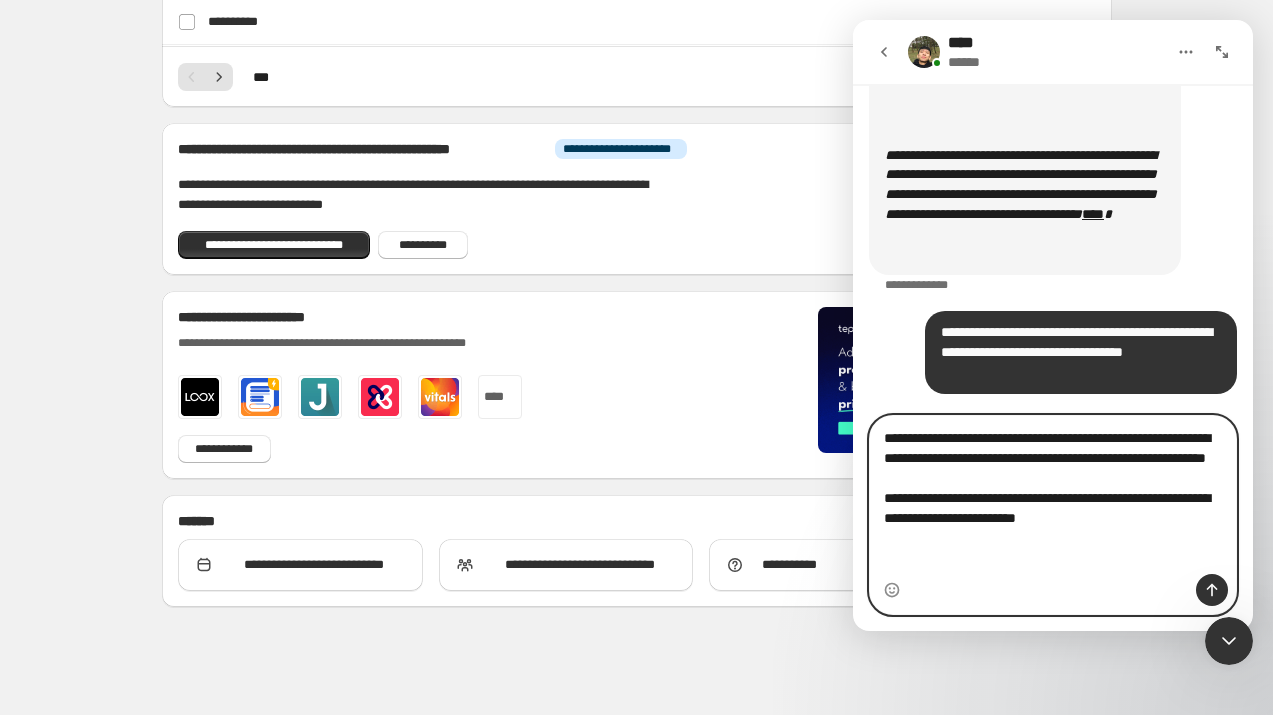 drag, startPoint x: 1156, startPoint y: 527, endPoint x: 1181, endPoint y: 533, distance: 25.70992 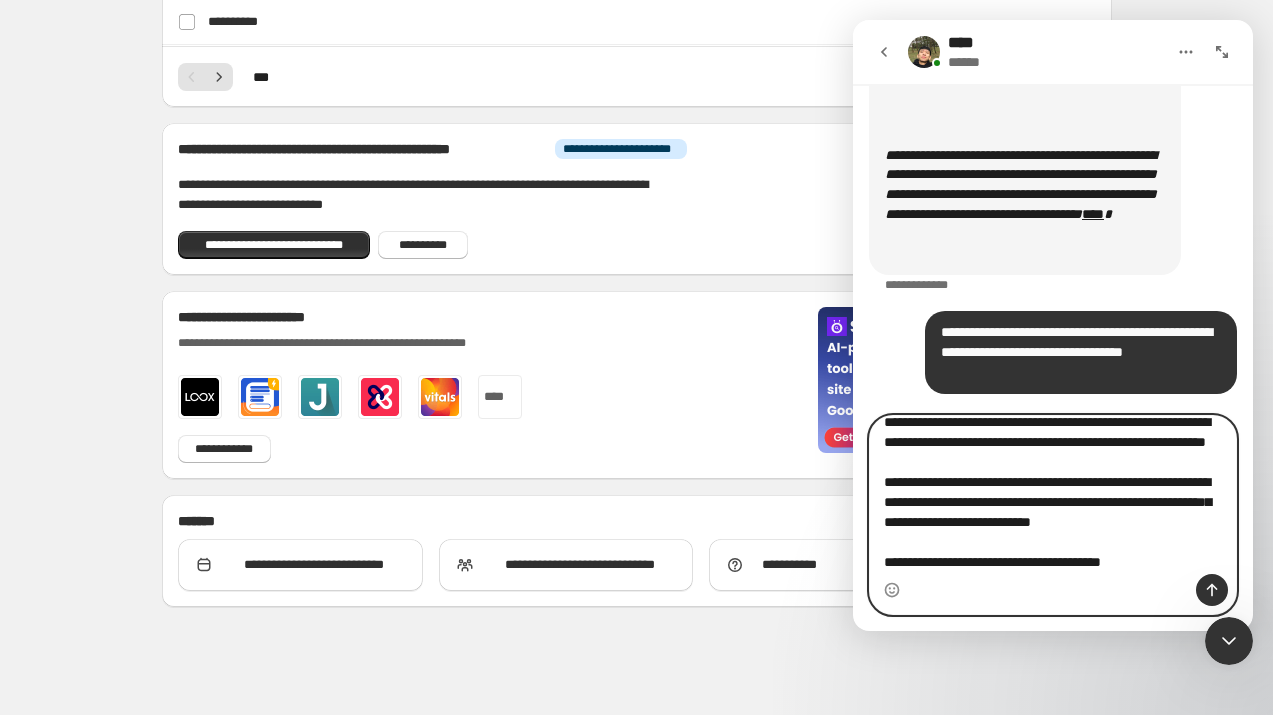 scroll, scrollTop: 56, scrollLeft: 0, axis: vertical 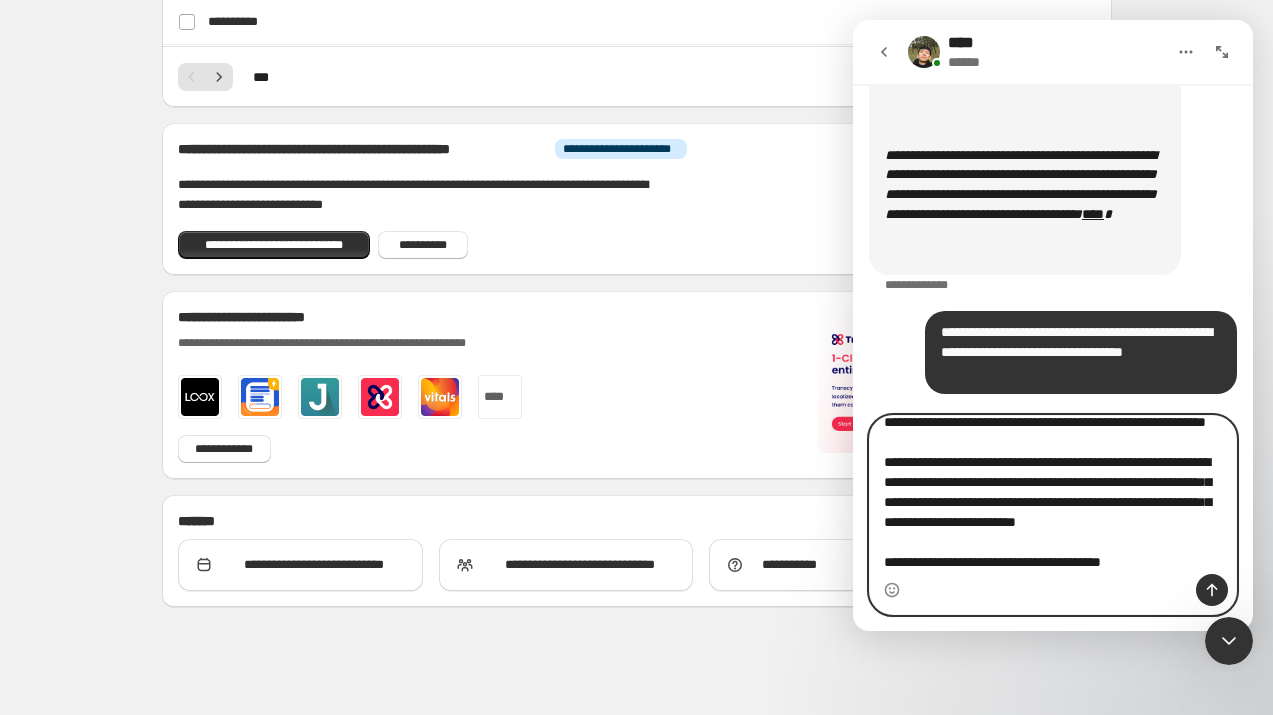type on "**********" 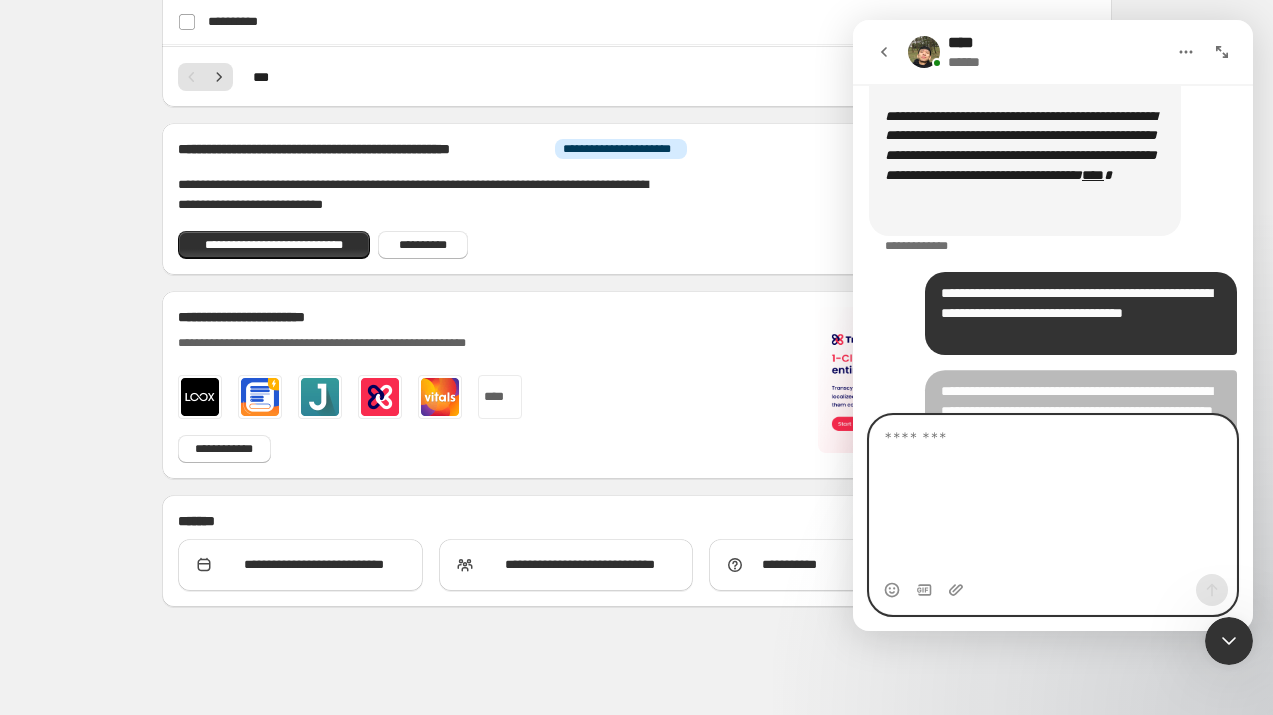 scroll, scrollTop: 0, scrollLeft: 0, axis: both 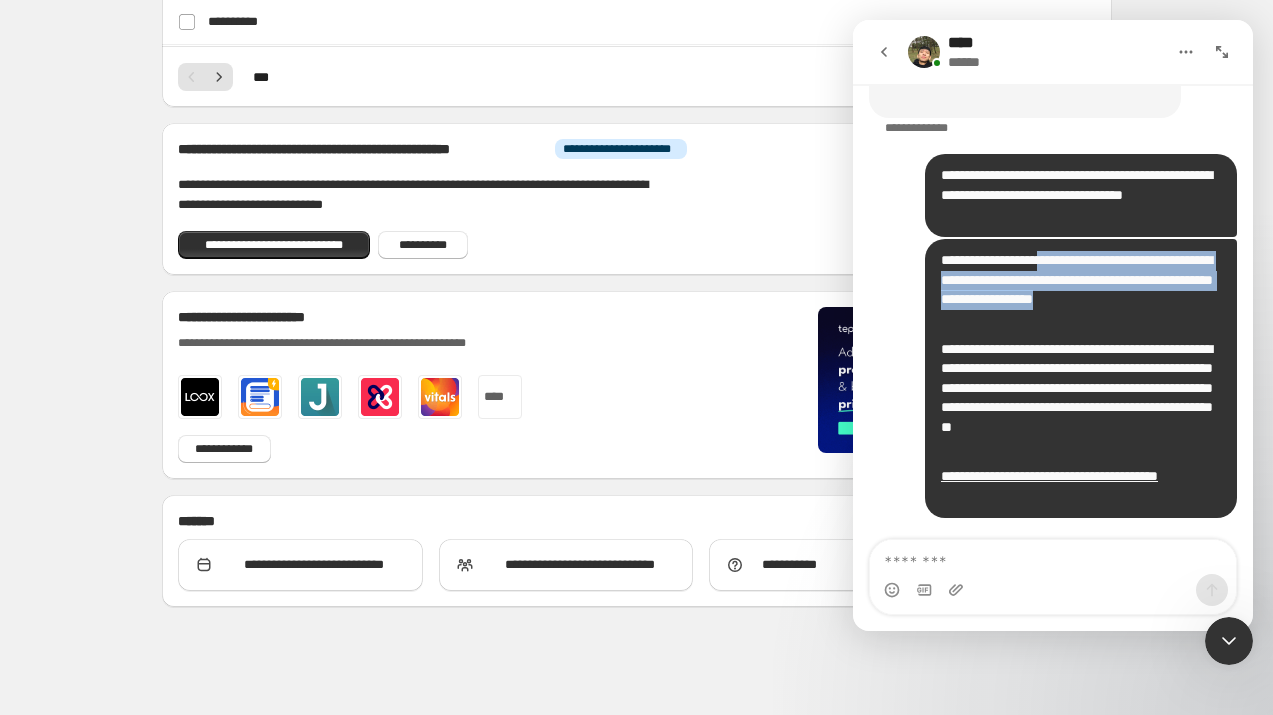 drag, startPoint x: 1082, startPoint y: 270, endPoint x: 1148, endPoint y: 313, distance: 78.77182 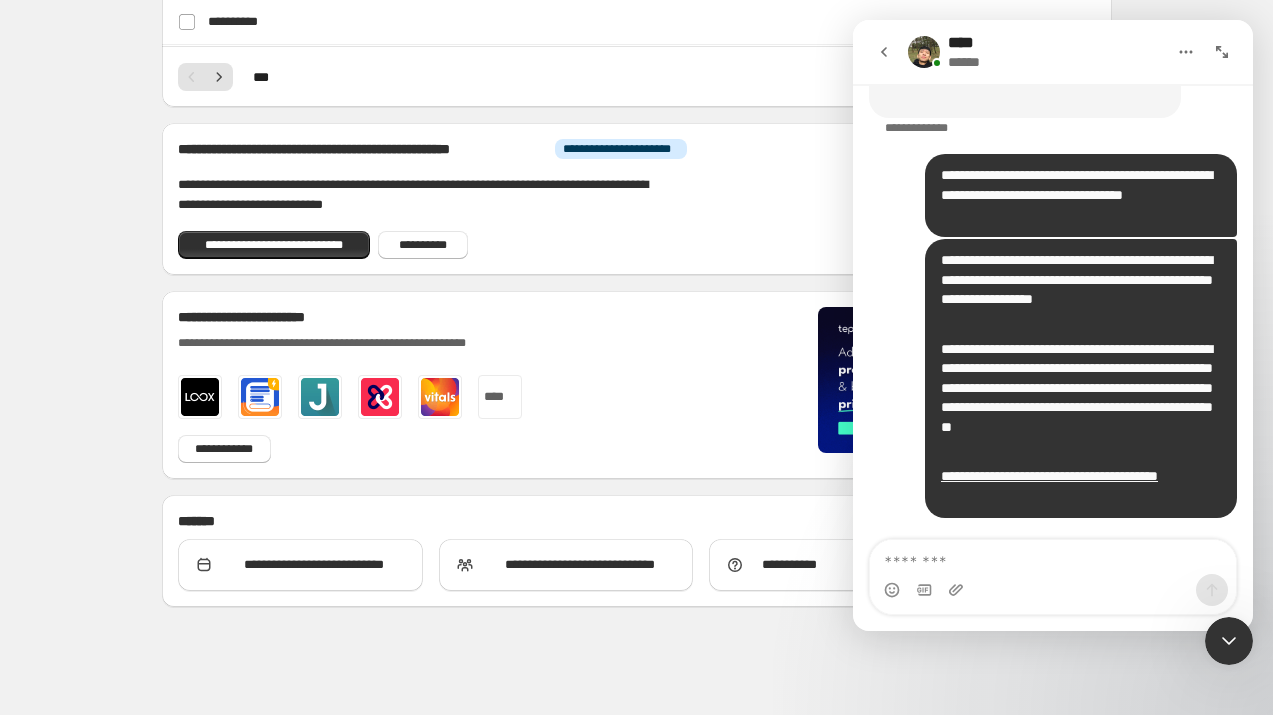 drag, startPoint x: 1148, startPoint y: 313, endPoint x: 960, endPoint y: 312, distance: 188.00266 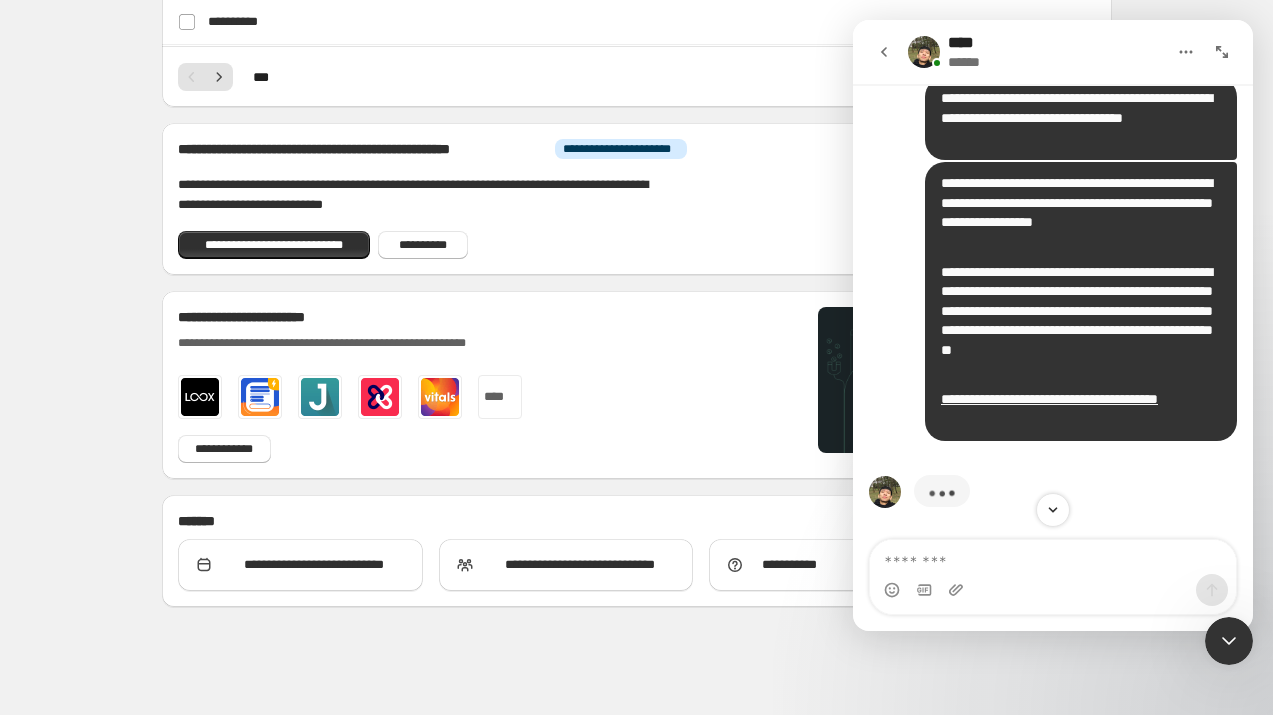 scroll, scrollTop: 1990, scrollLeft: 0, axis: vertical 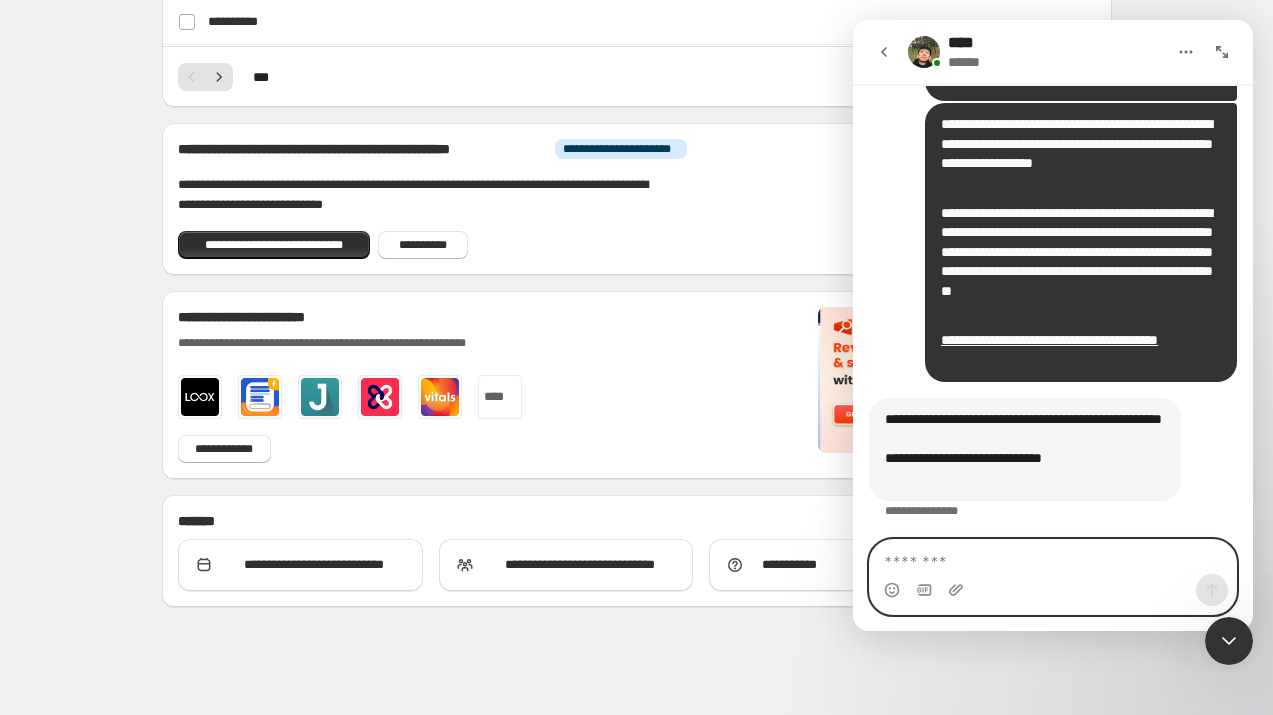 click at bounding box center [1053, 557] 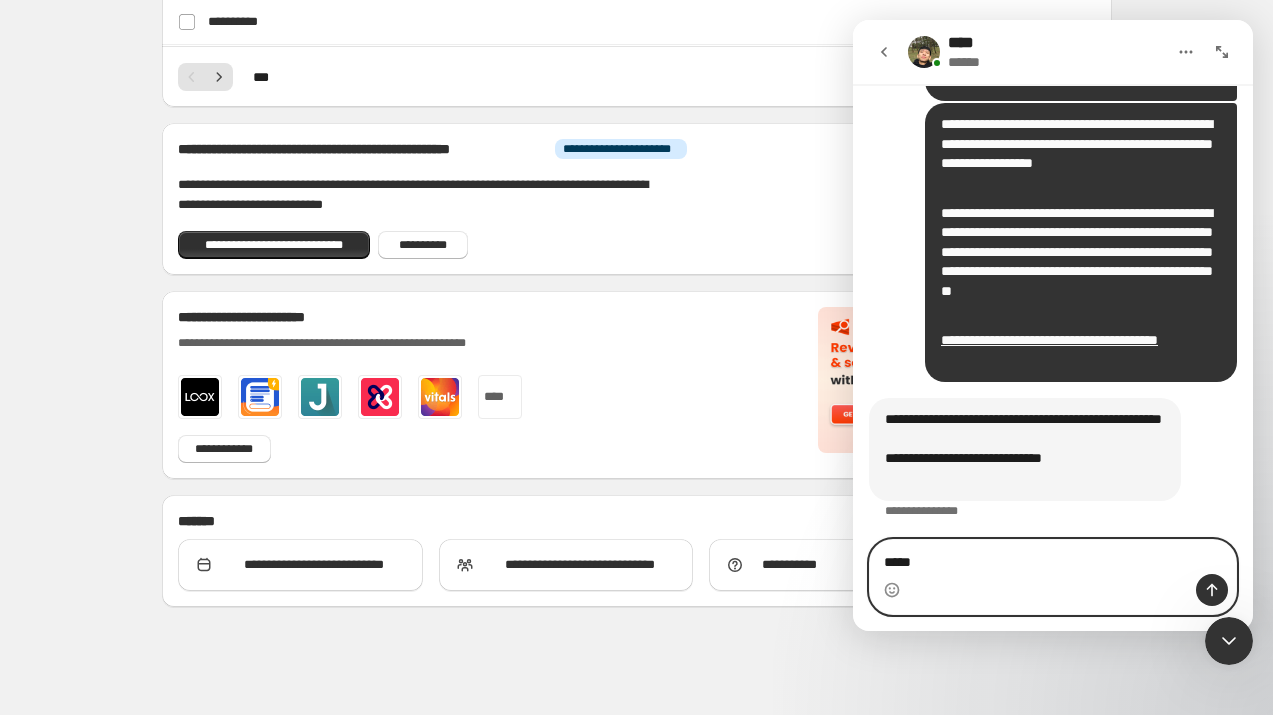 type on "******" 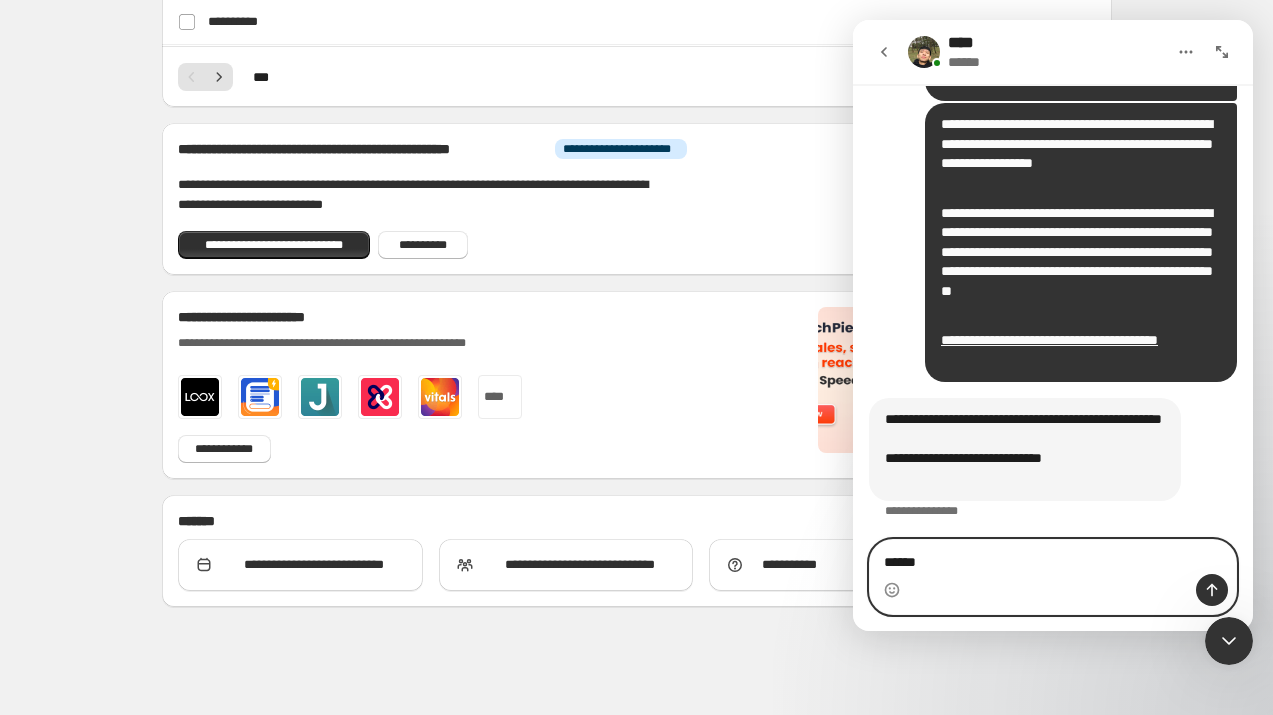 type 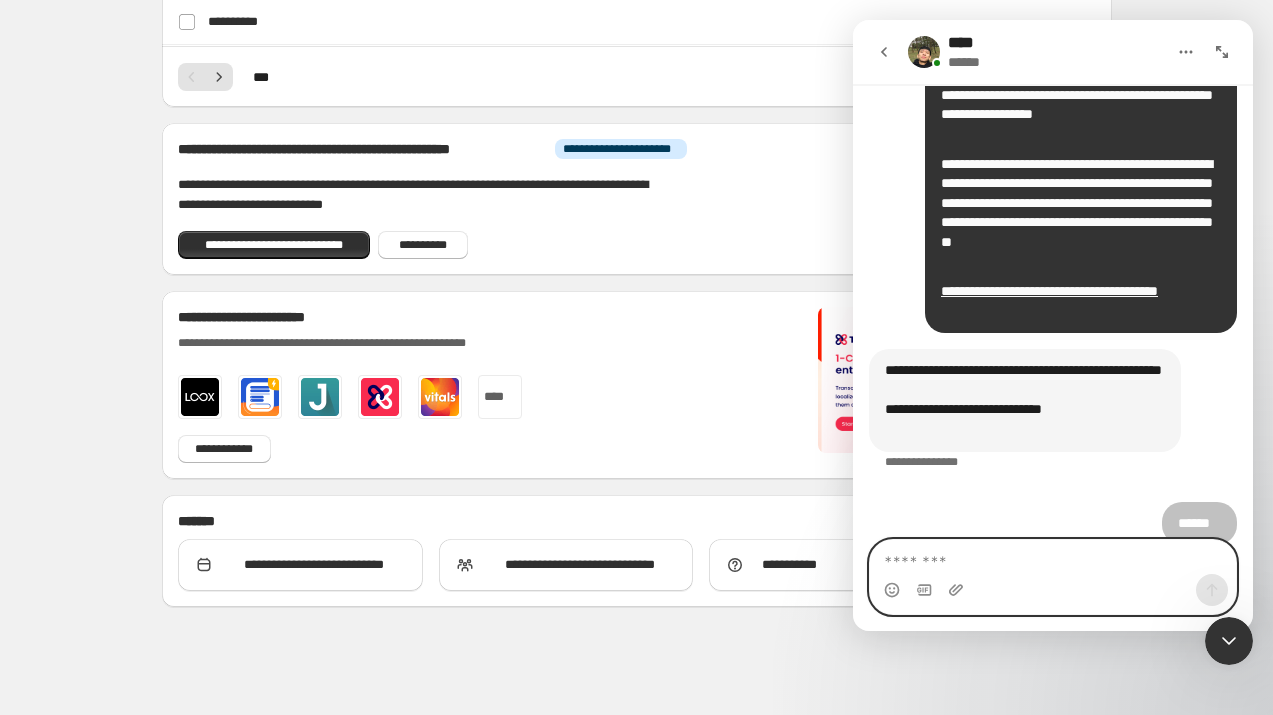 scroll, scrollTop: 2091, scrollLeft: 0, axis: vertical 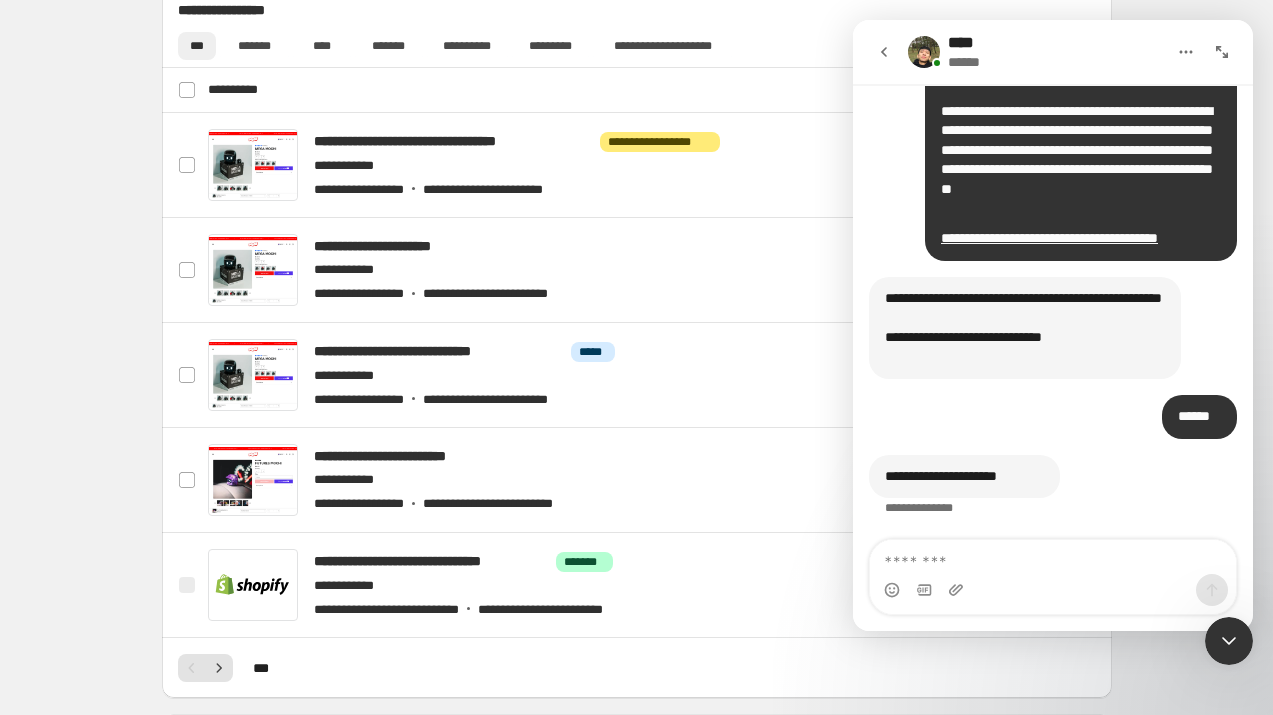 click at bounding box center [1053, 557] 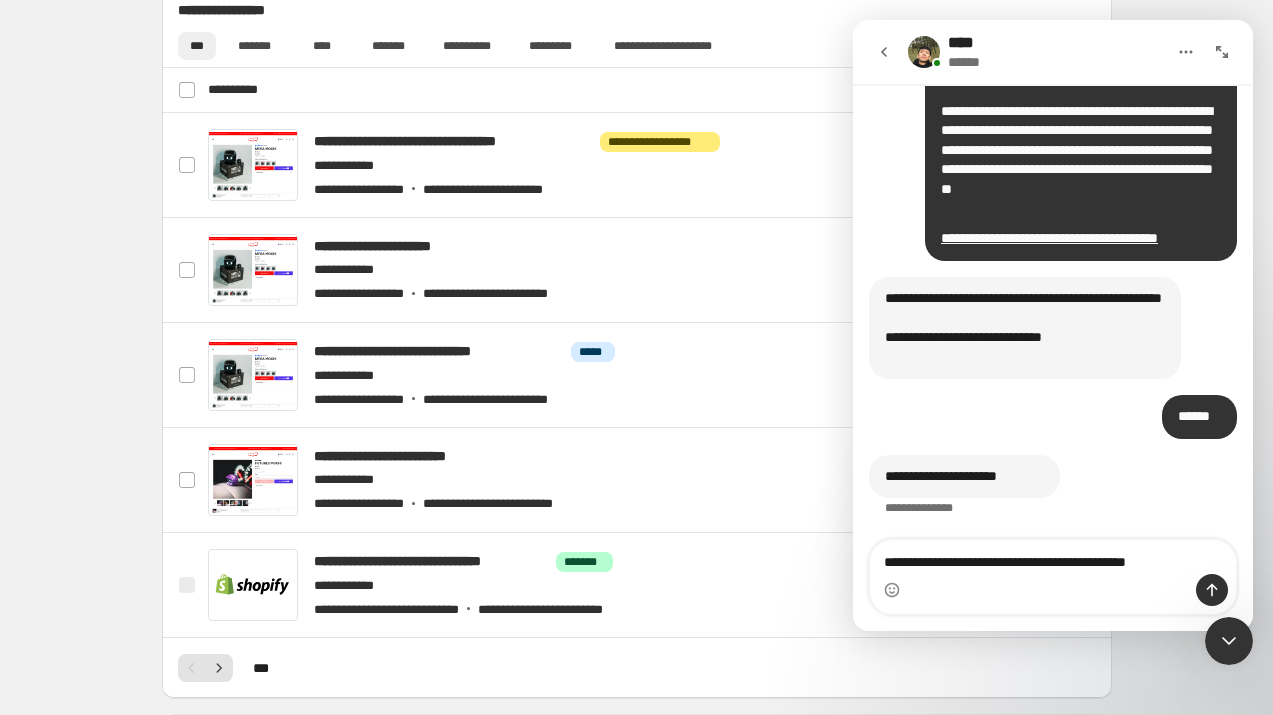 drag, startPoint x: 1014, startPoint y: 560, endPoint x: 813, endPoint y: 559, distance: 201.00249 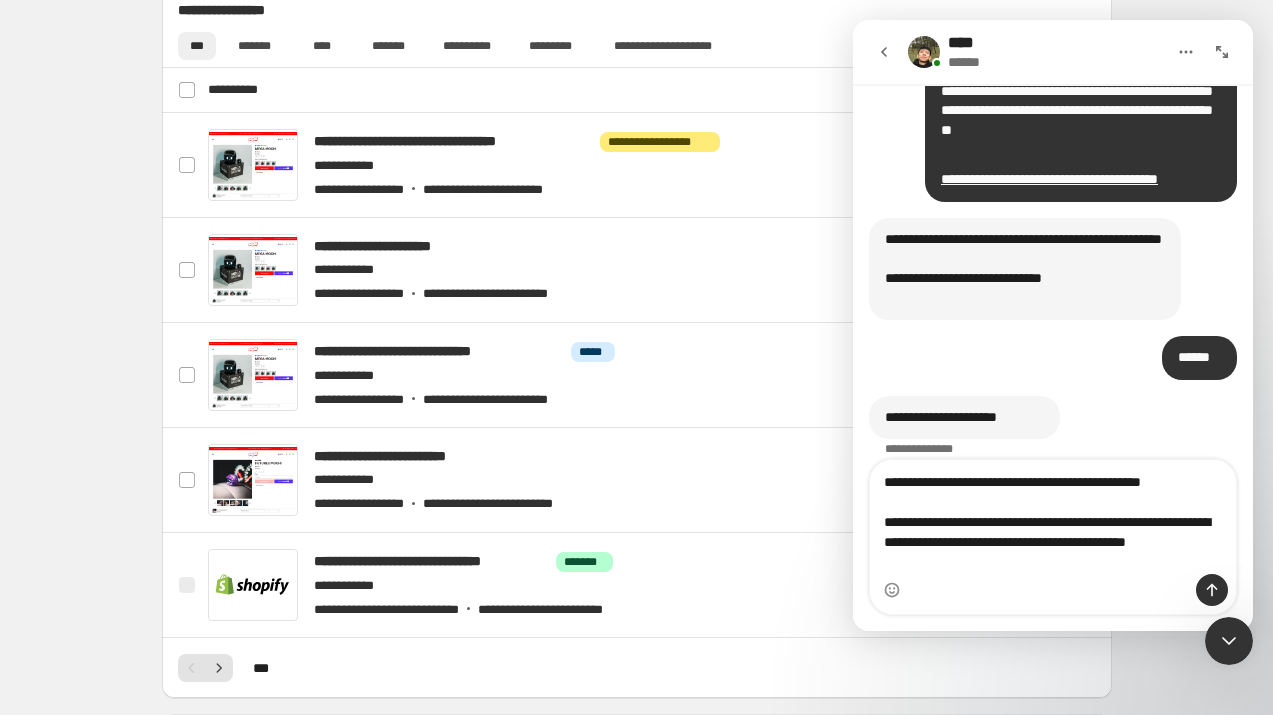 click on "**********" at bounding box center [1053, 517] 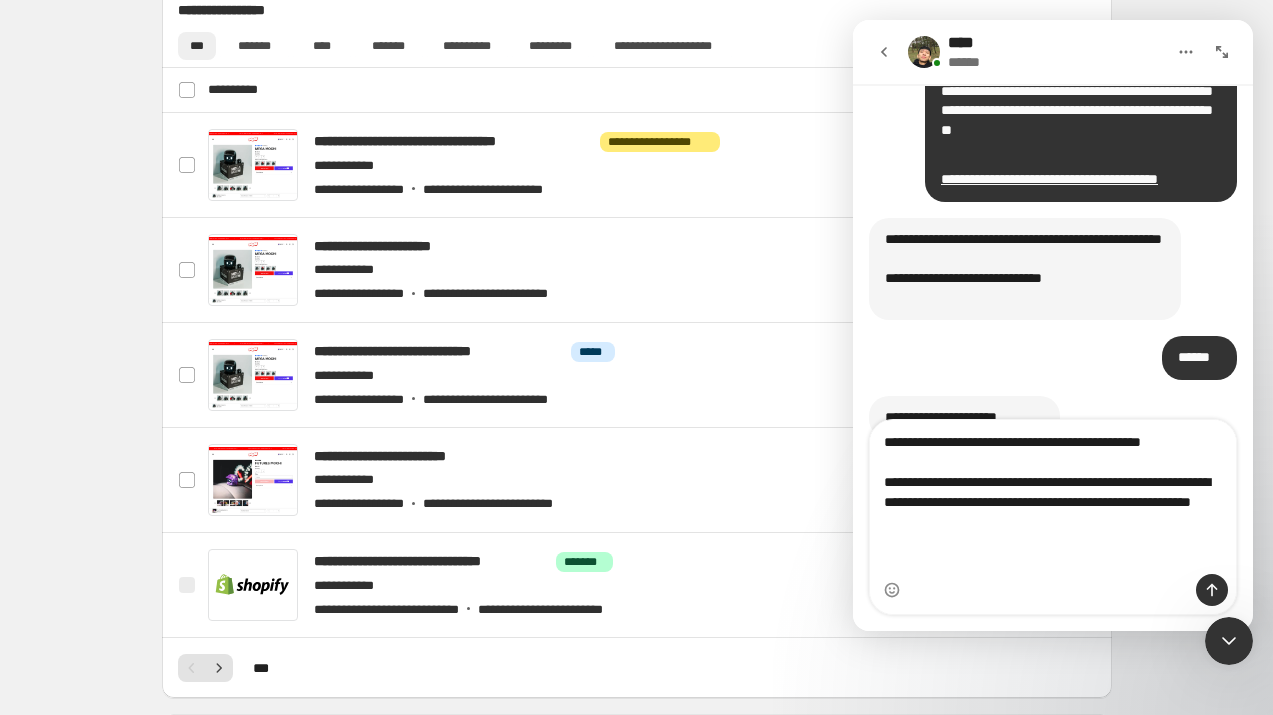 click on "**********" at bounding box center (1053, 497) 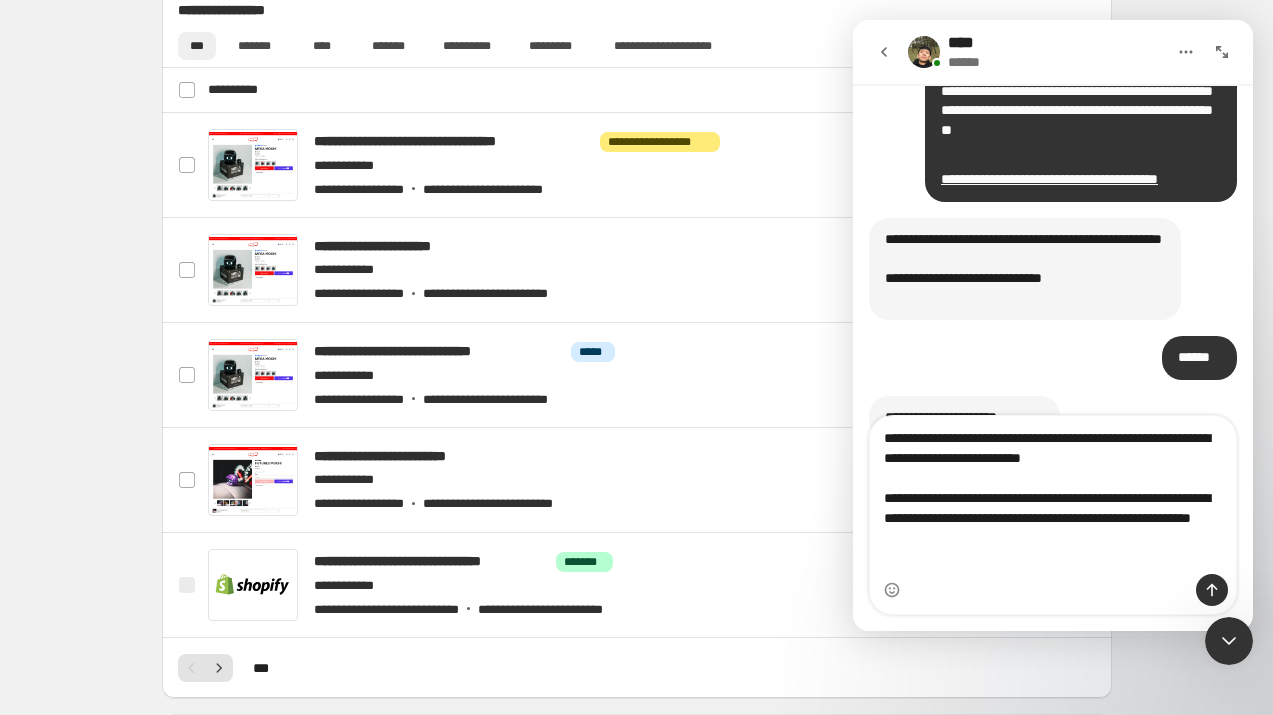 click on "**********" at bounding box center (1053, 495) 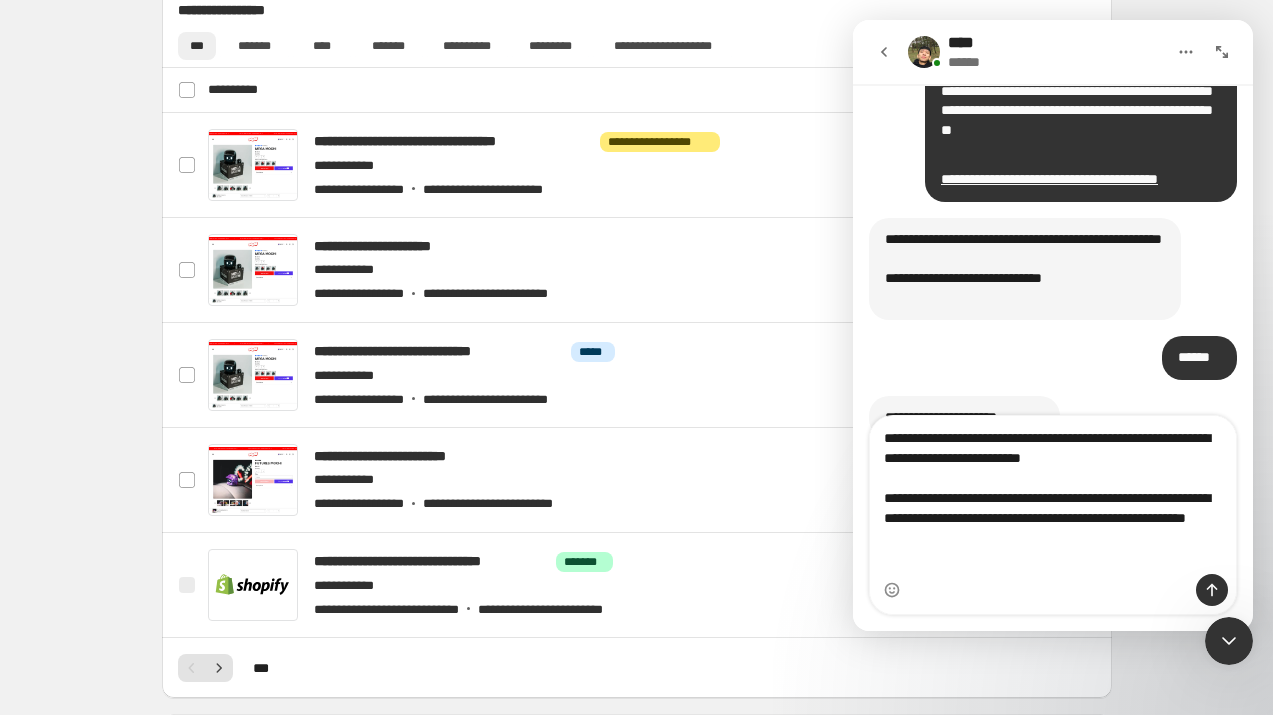 click on "**********" at bounding box center [1053, 495] 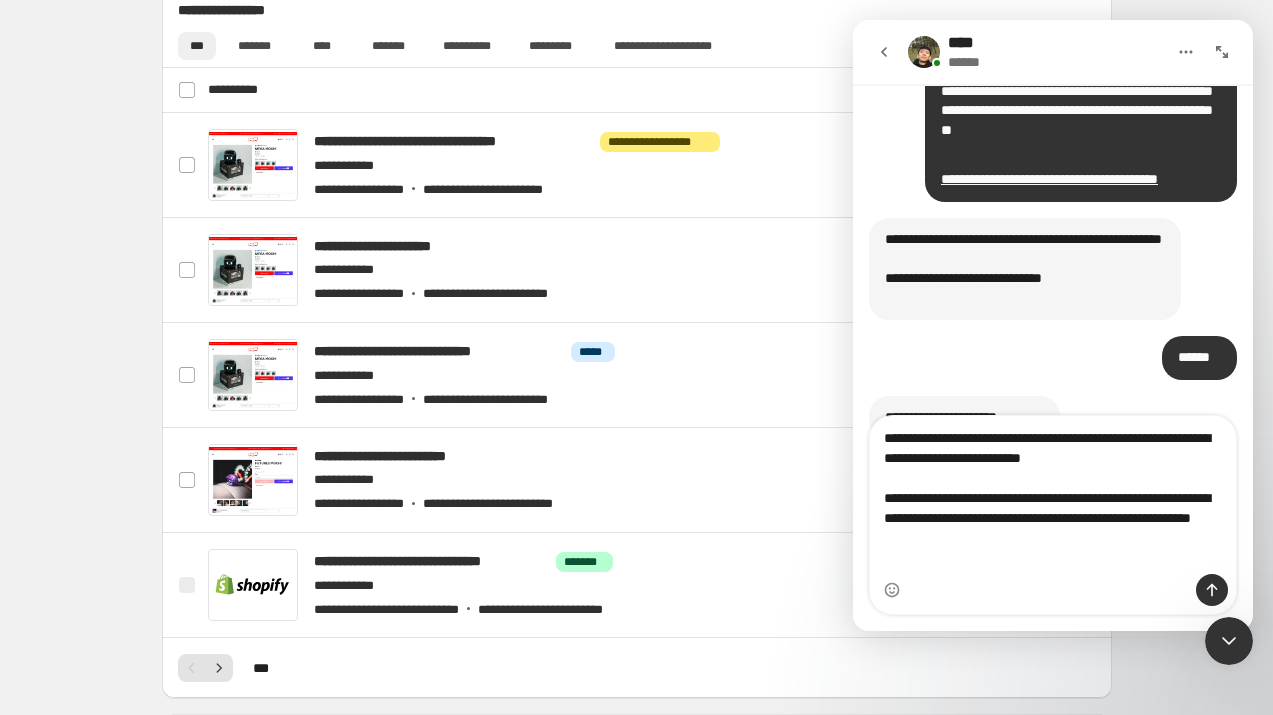 click on "**********" at bounding box center [1053, 495] 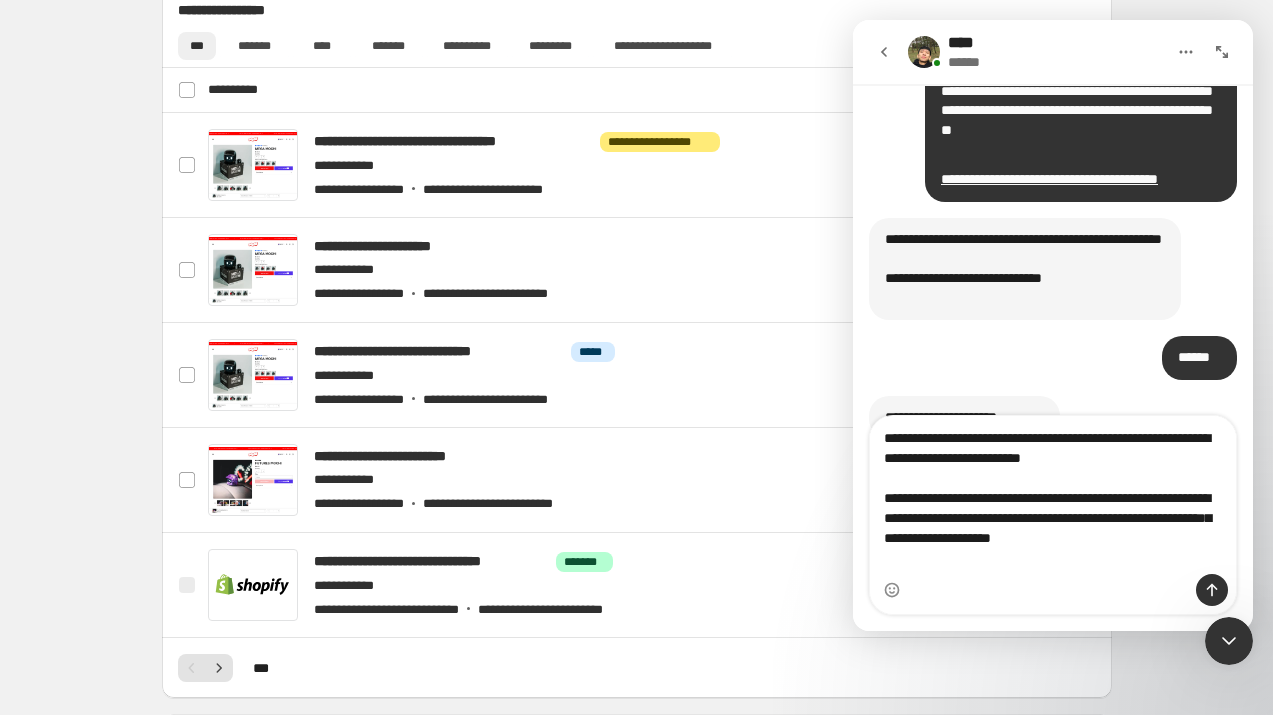 type on "**********" 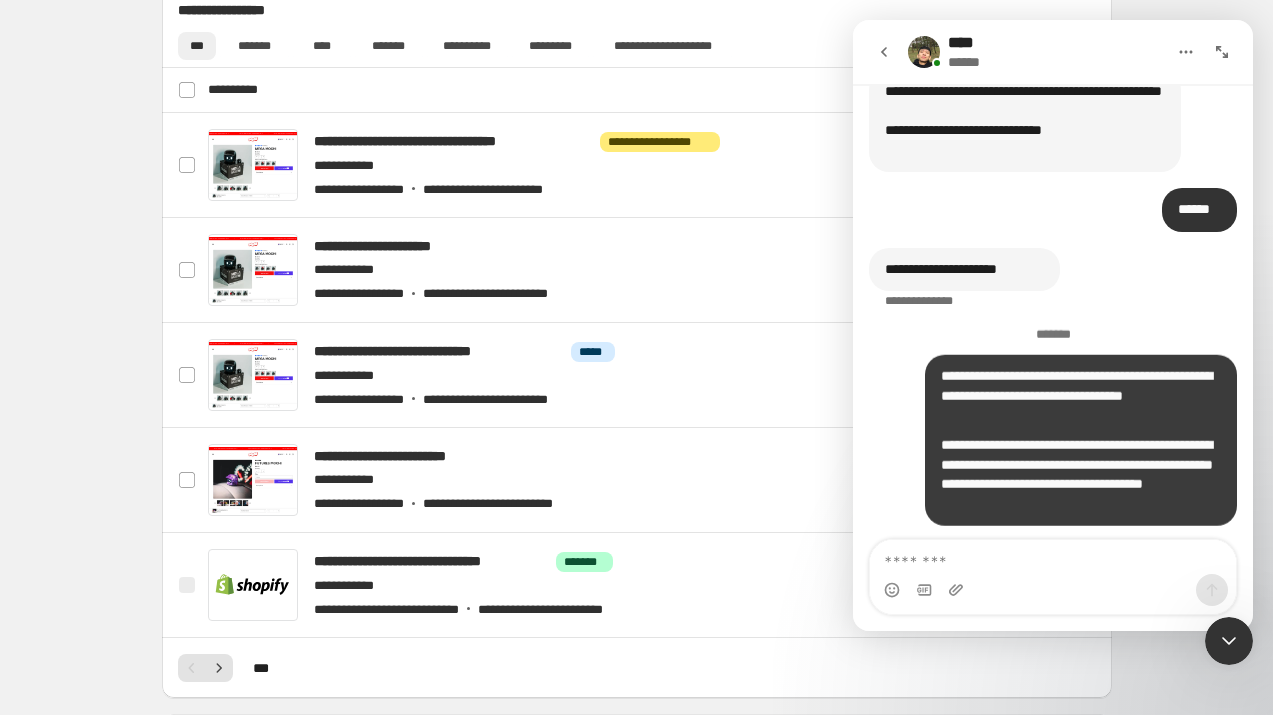 scroll, scrollTop: 2372, scrollLeft: 0, axis: vertical 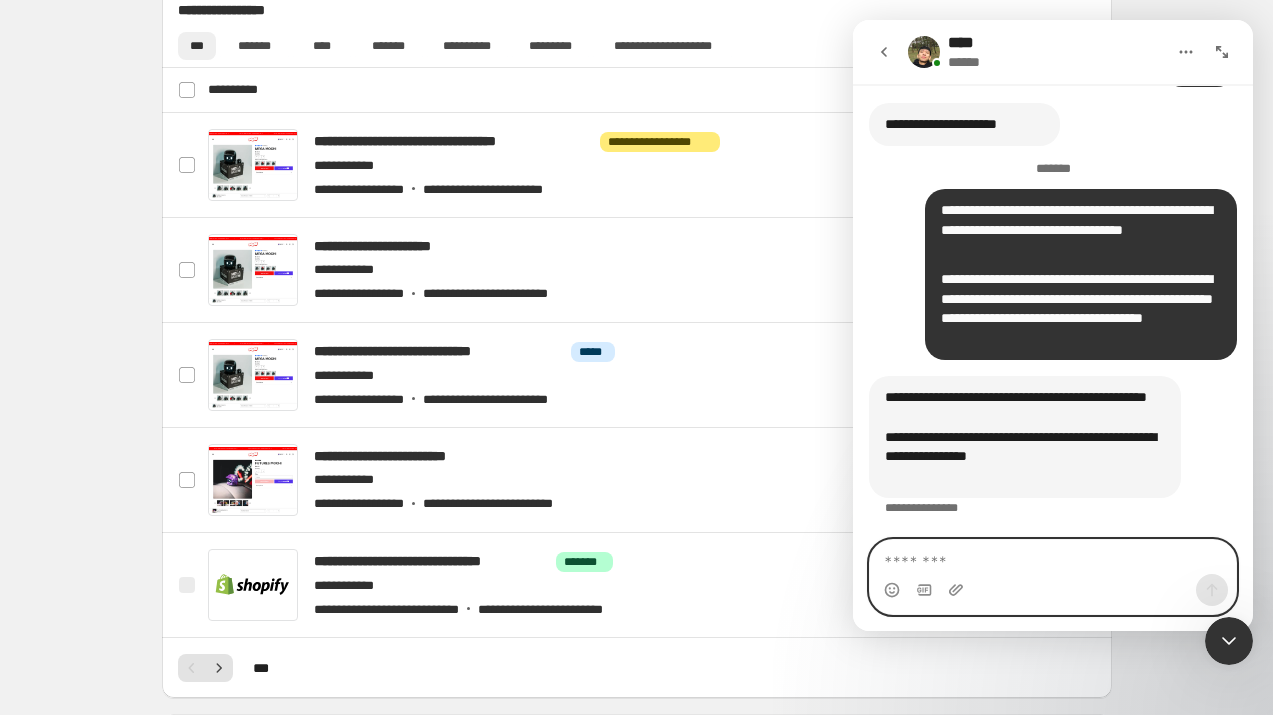 click at bounding box center (1053, 557) 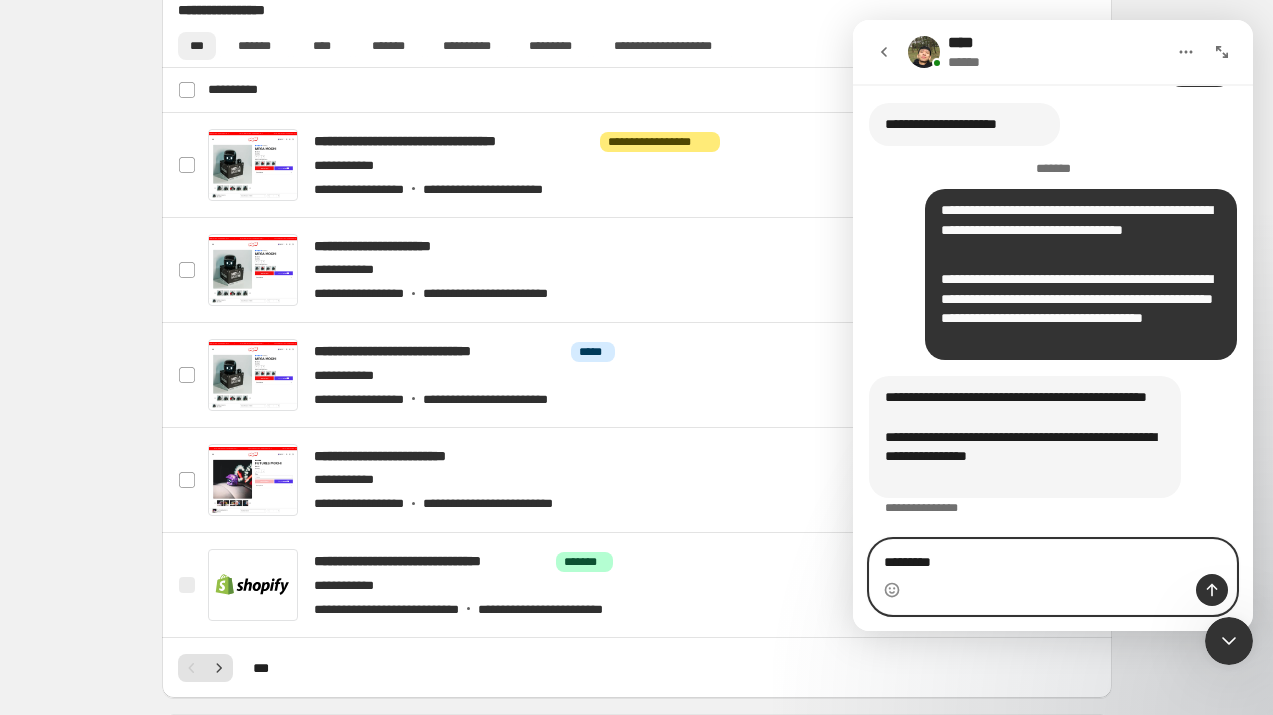 type on "**********" 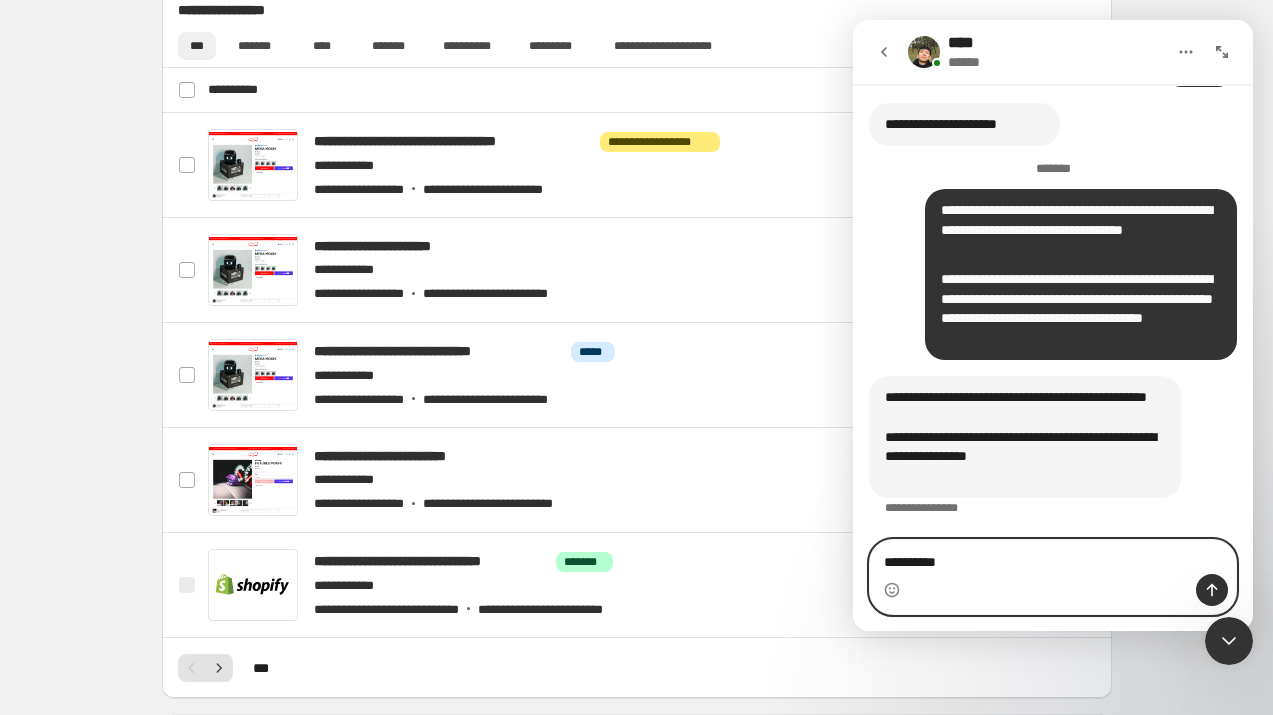 type 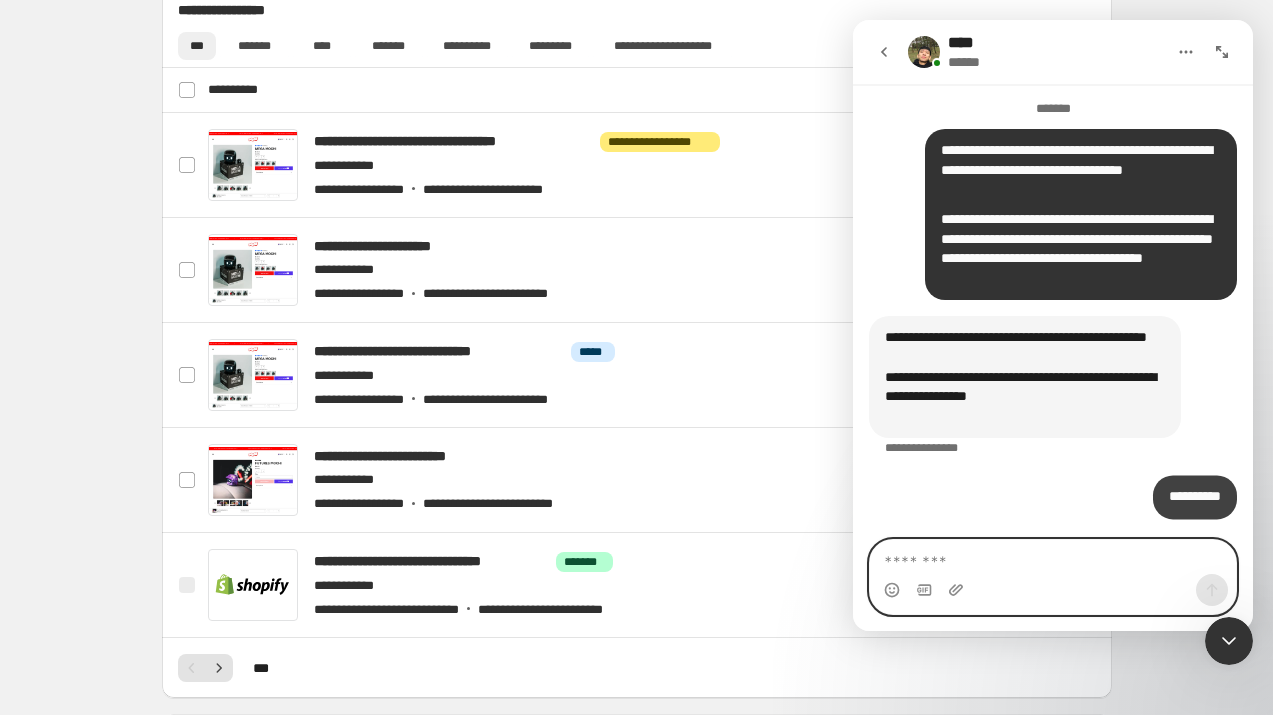 scroll, scrollTop: 2569, scrollLeft: 0, axis: vertical 